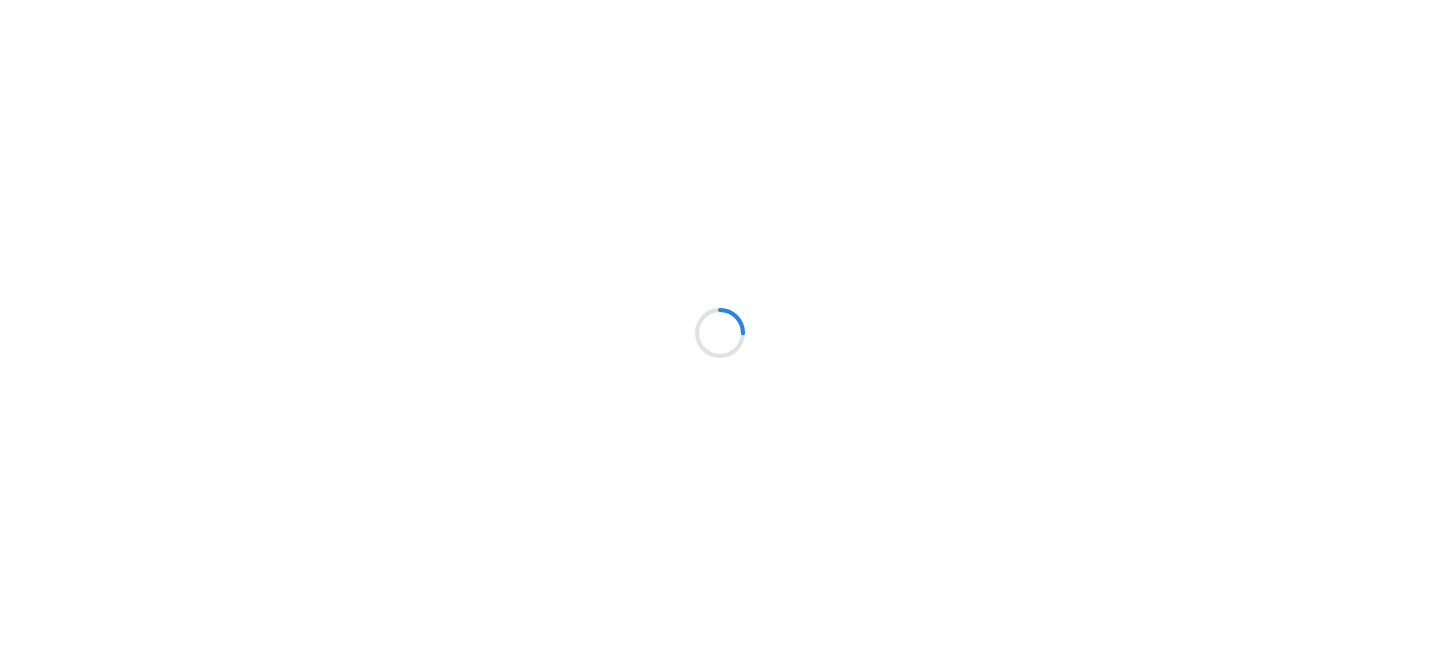 scroll, scrollTop: 0, scrollLeft: 0, axis: both 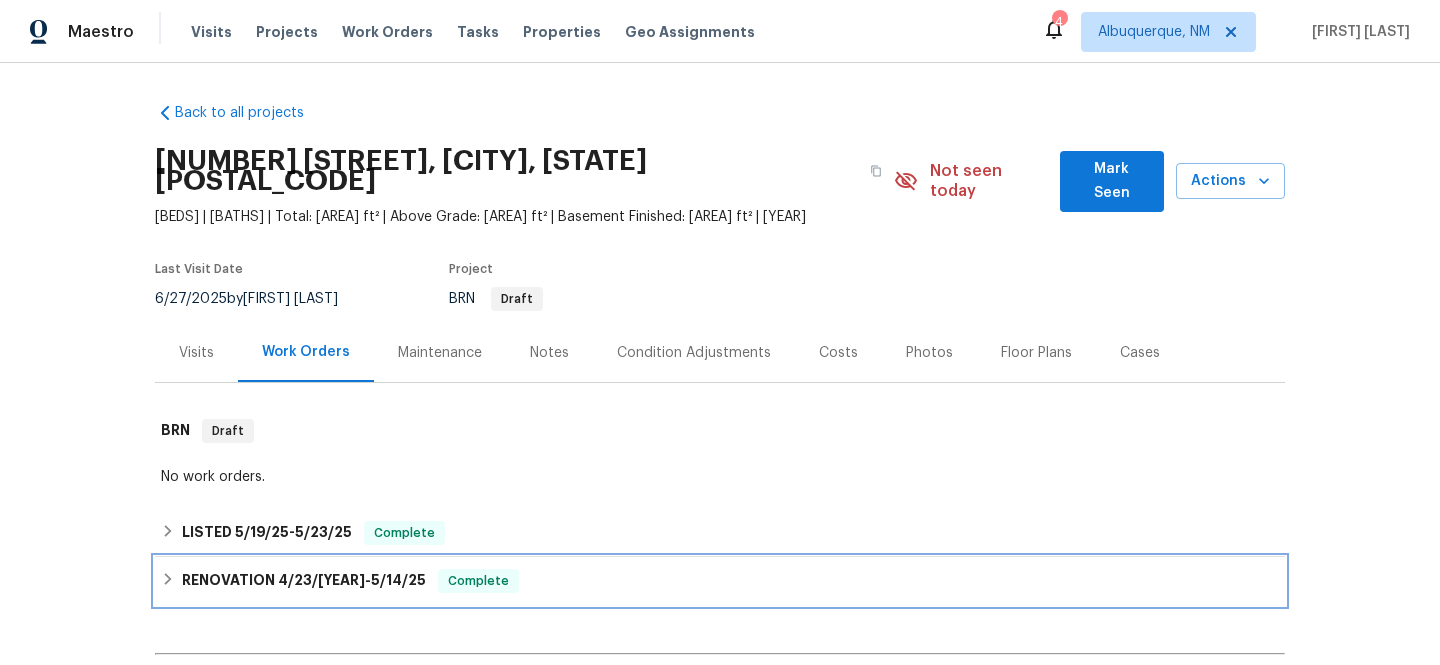 click on "Complete" at bounding box center (478, 581) 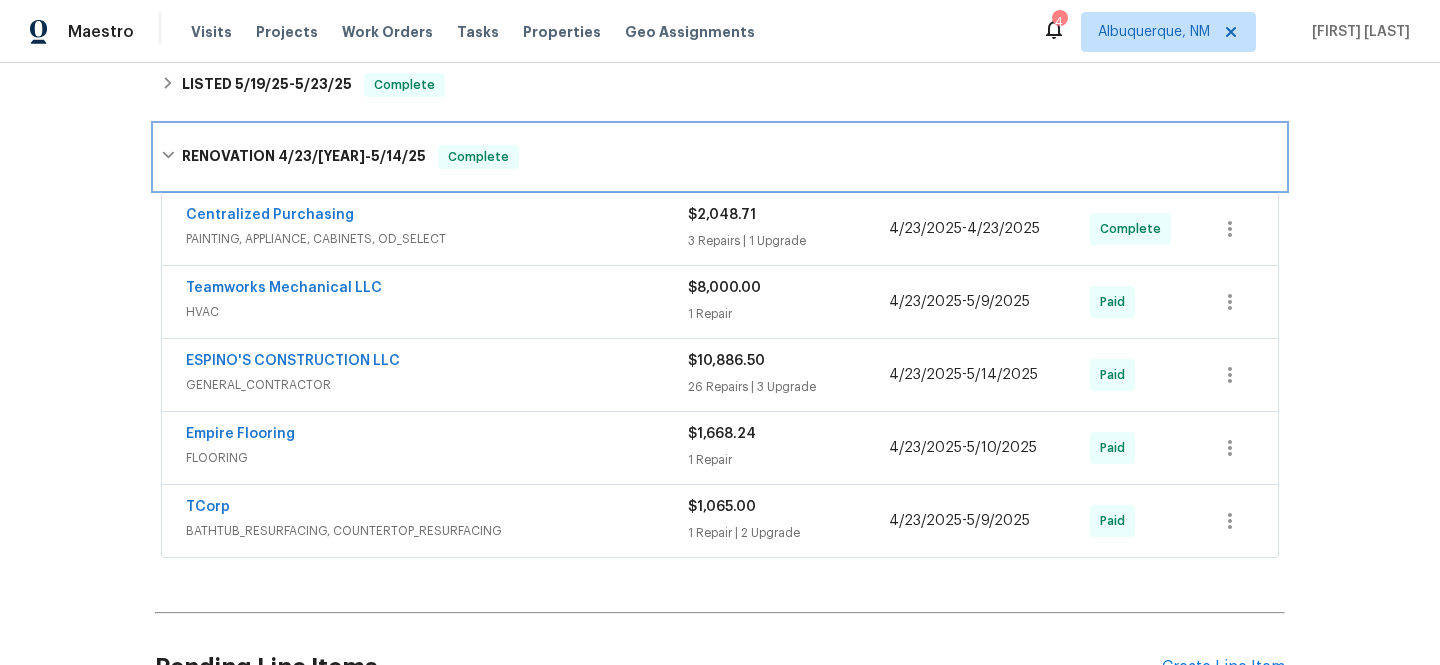 scroll, scrollTop: 450, scrollLeft: 0, axis: vertical 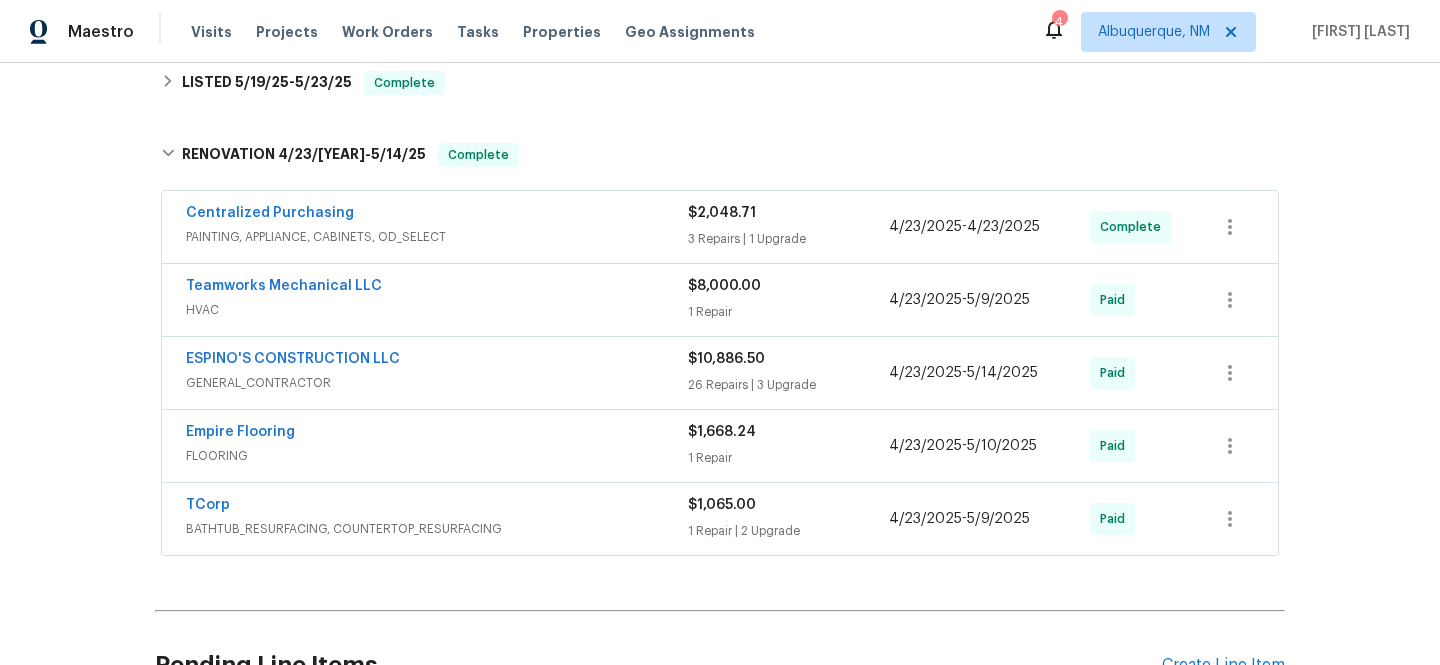 click on "$2,048.71 3 Repairs | 1 Upgrade" at bounding box center (788, 227) 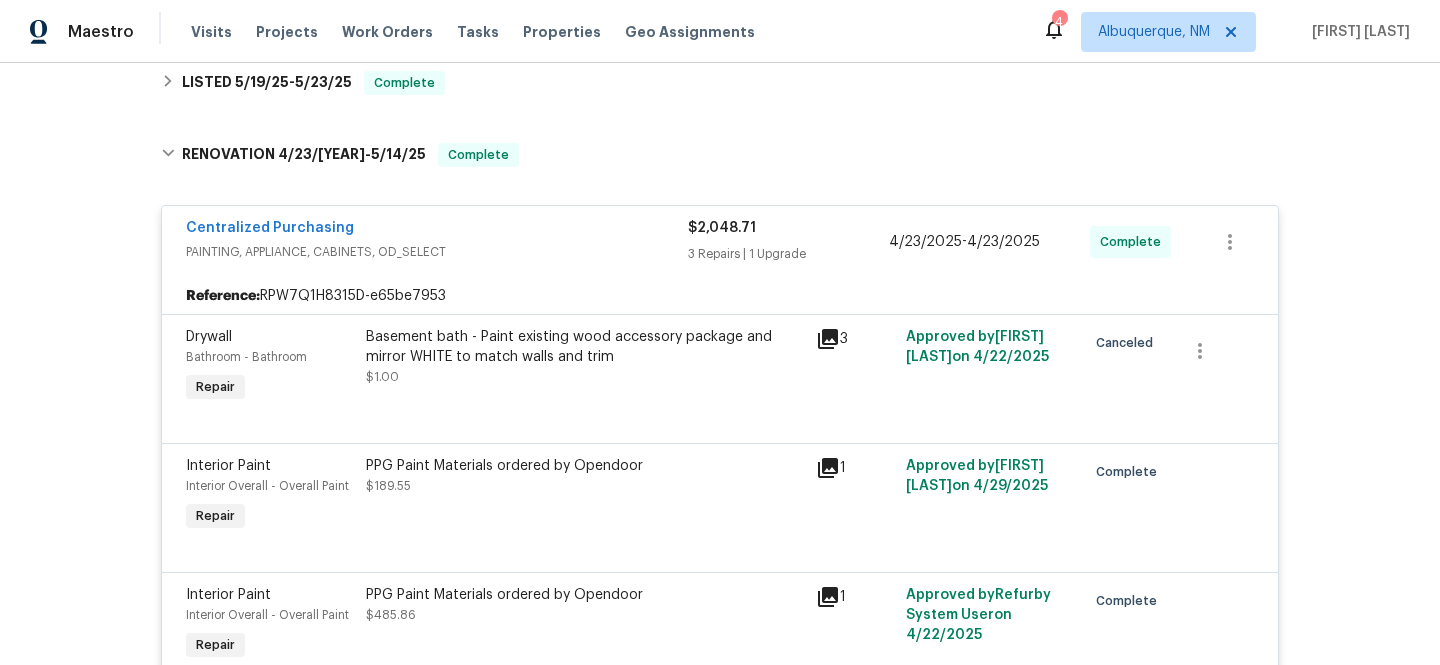 click 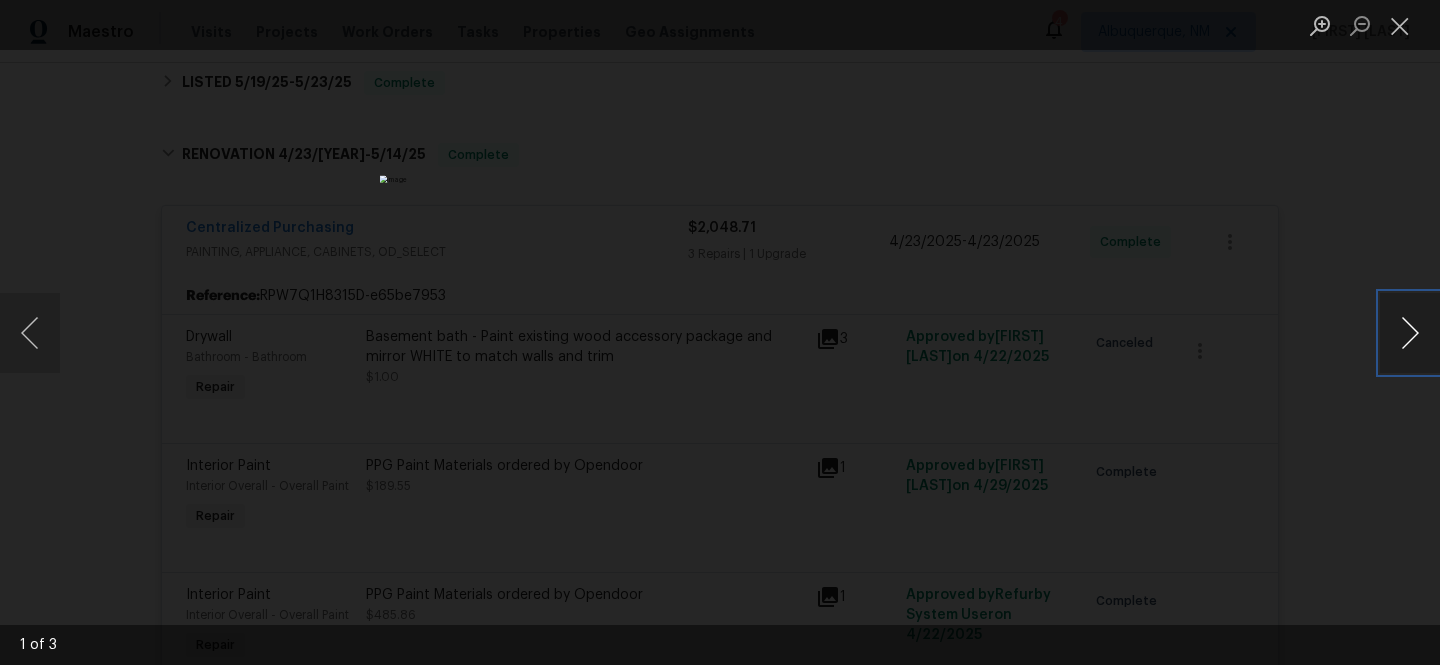 click at bounding box center [1410, 333] 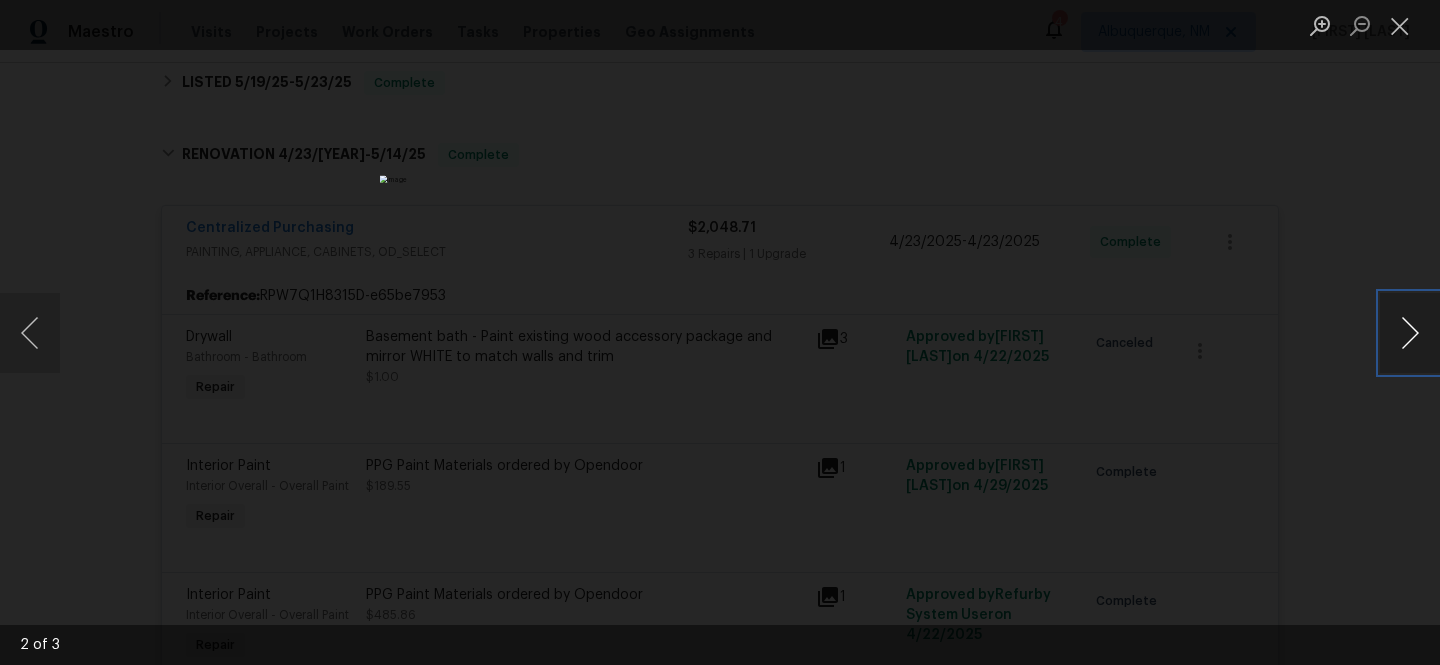 click at bounding box center (1410, 333) 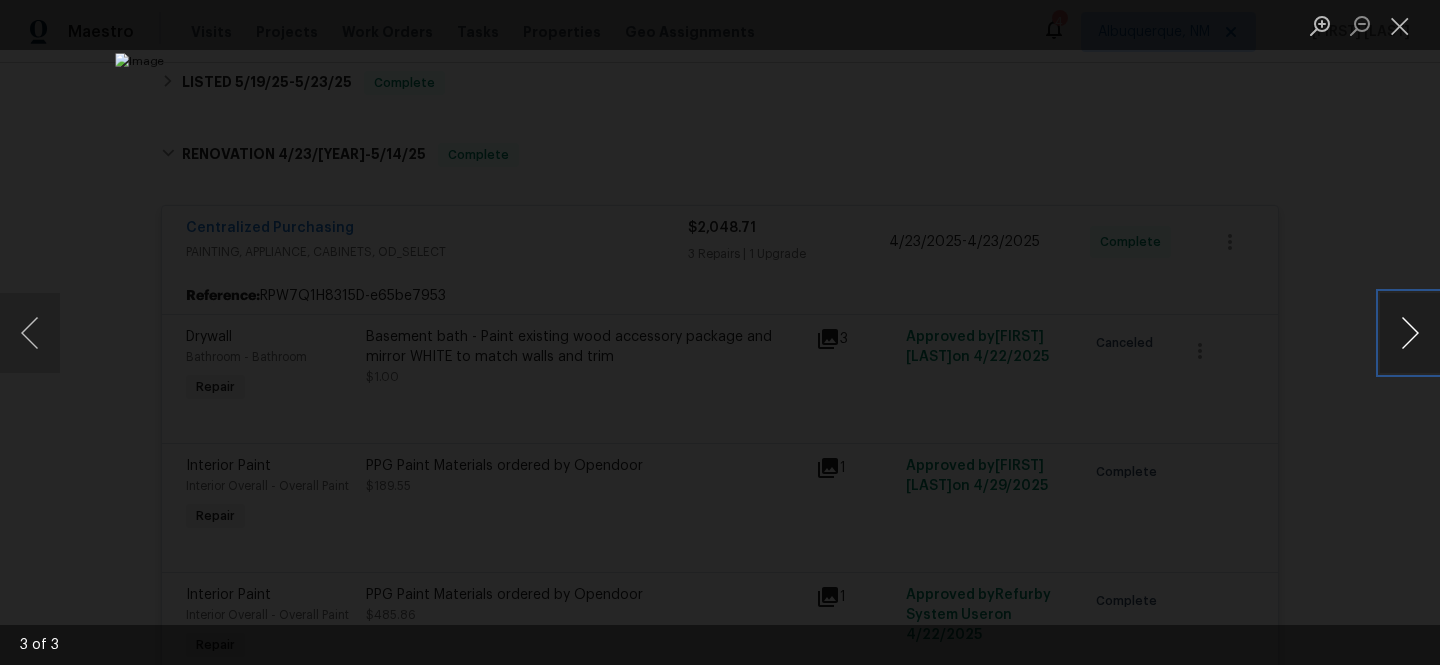click at bounding box center [1410, 333] 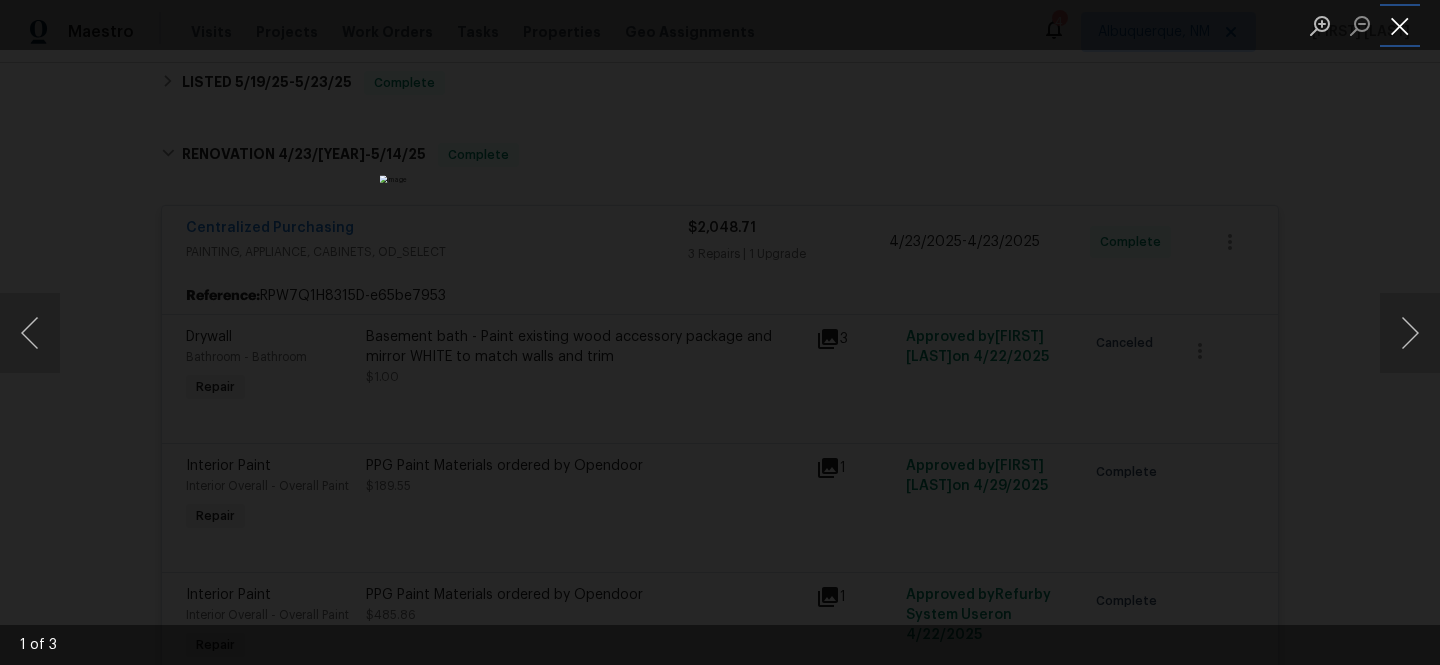 click at bounding box center [1400, 25] 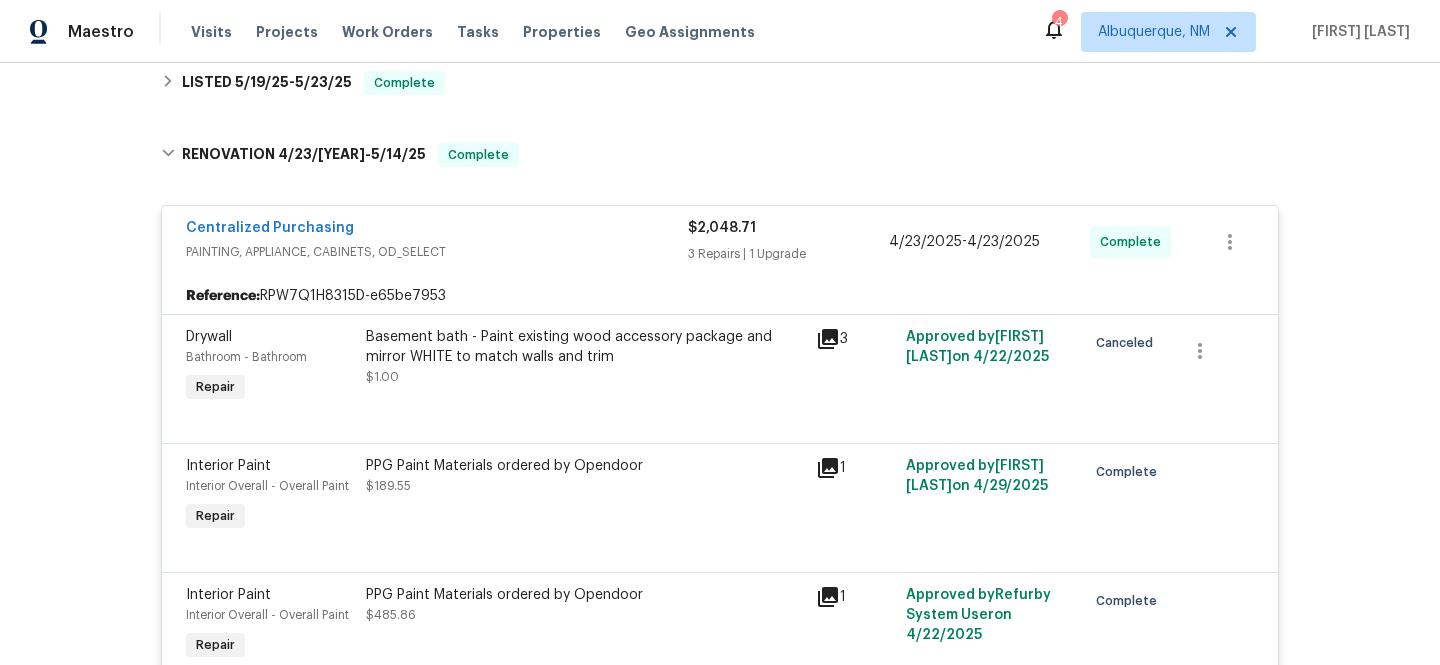 click 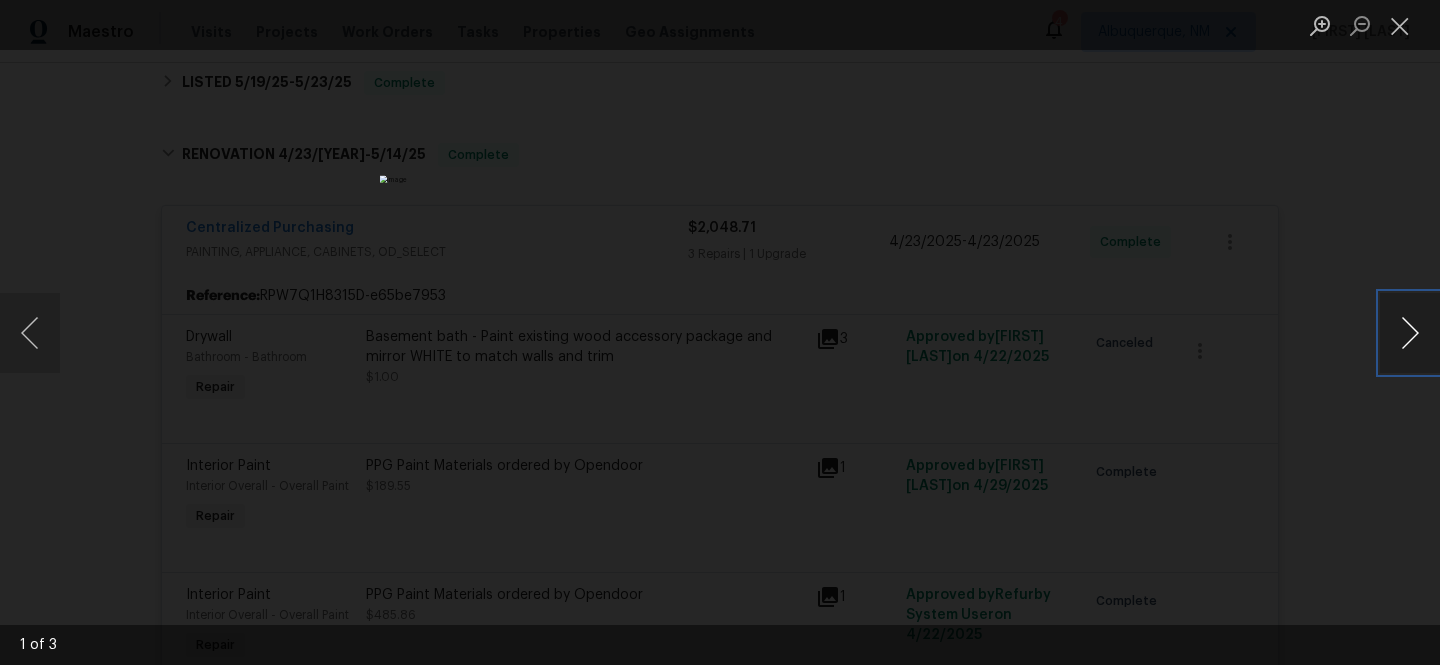 click at bounding box center [1410, 333] 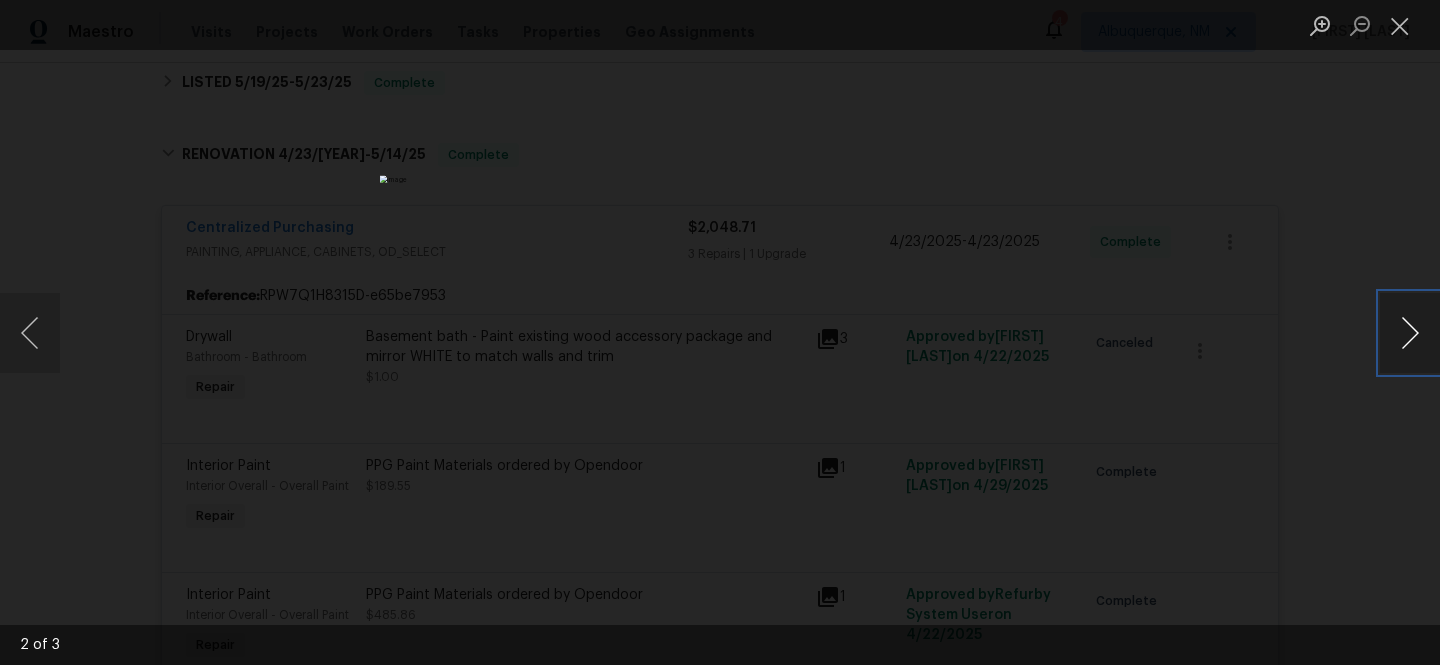 click at bounding box center [1410, 333] 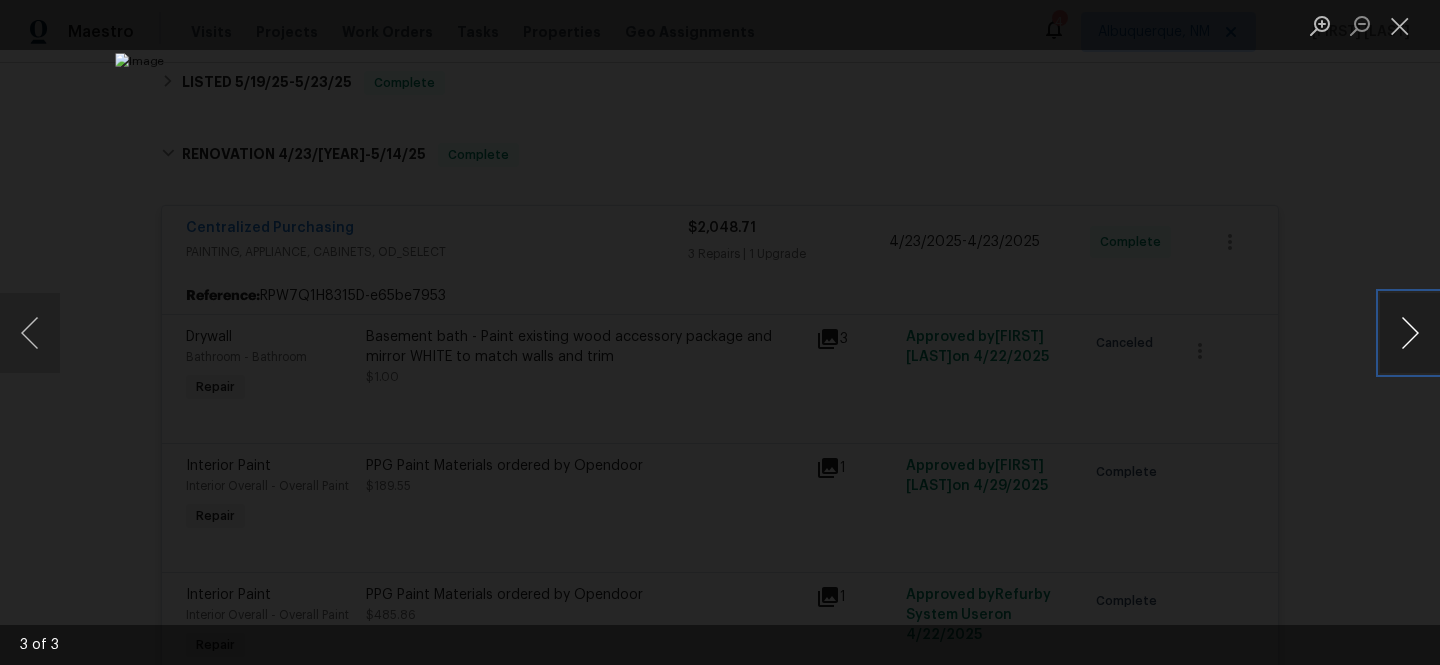 click at bounding box center (1410, 333) 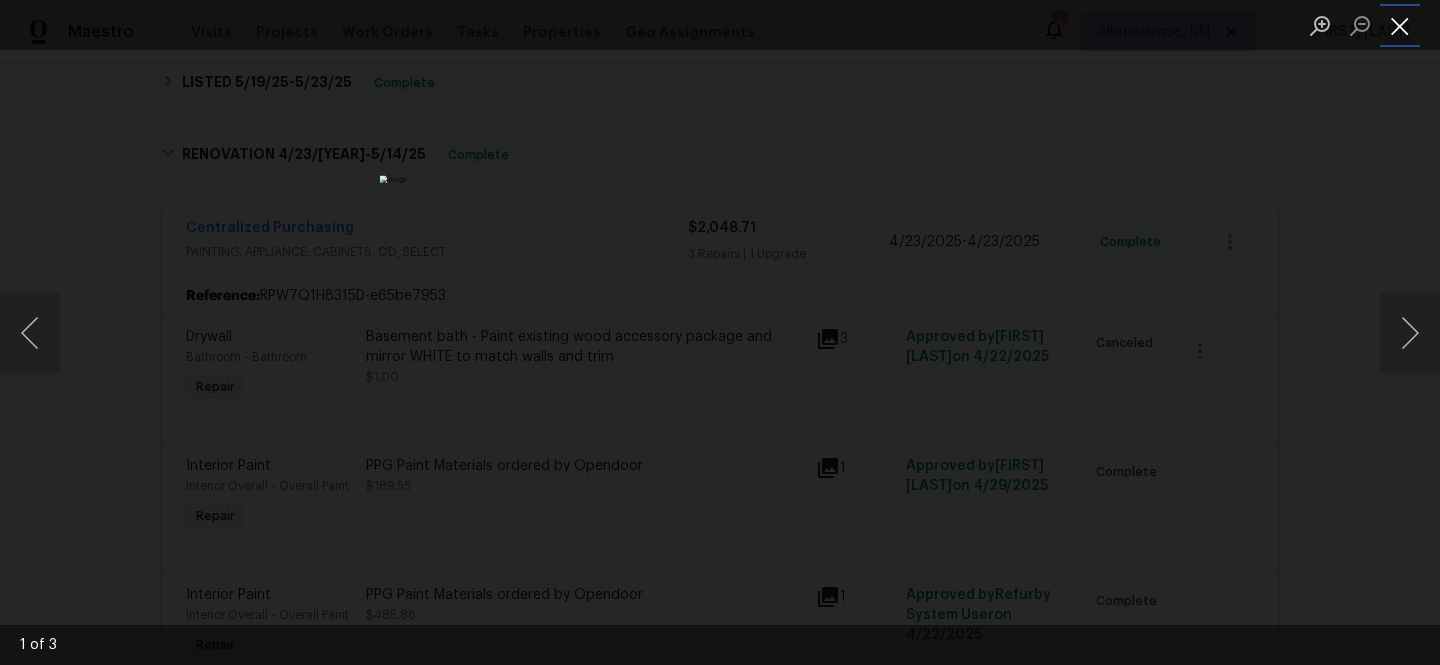 click at bounding box center [1400, 25] 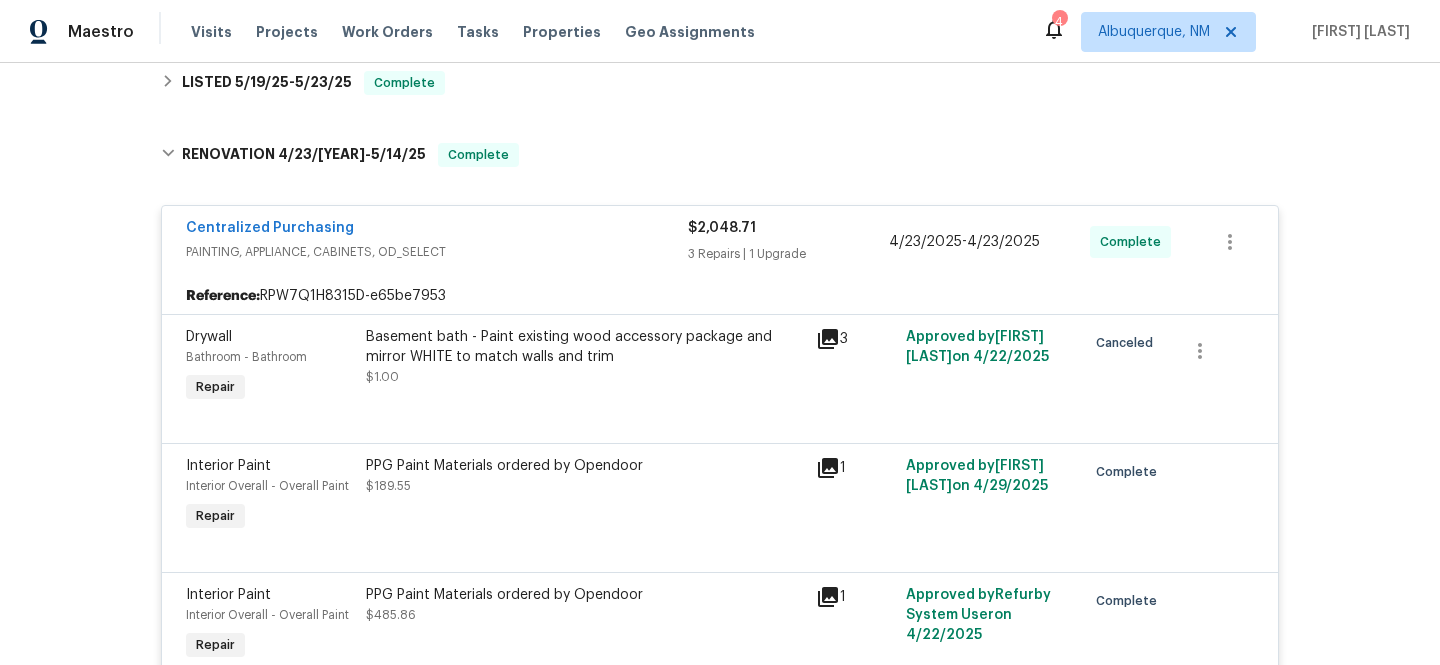 click 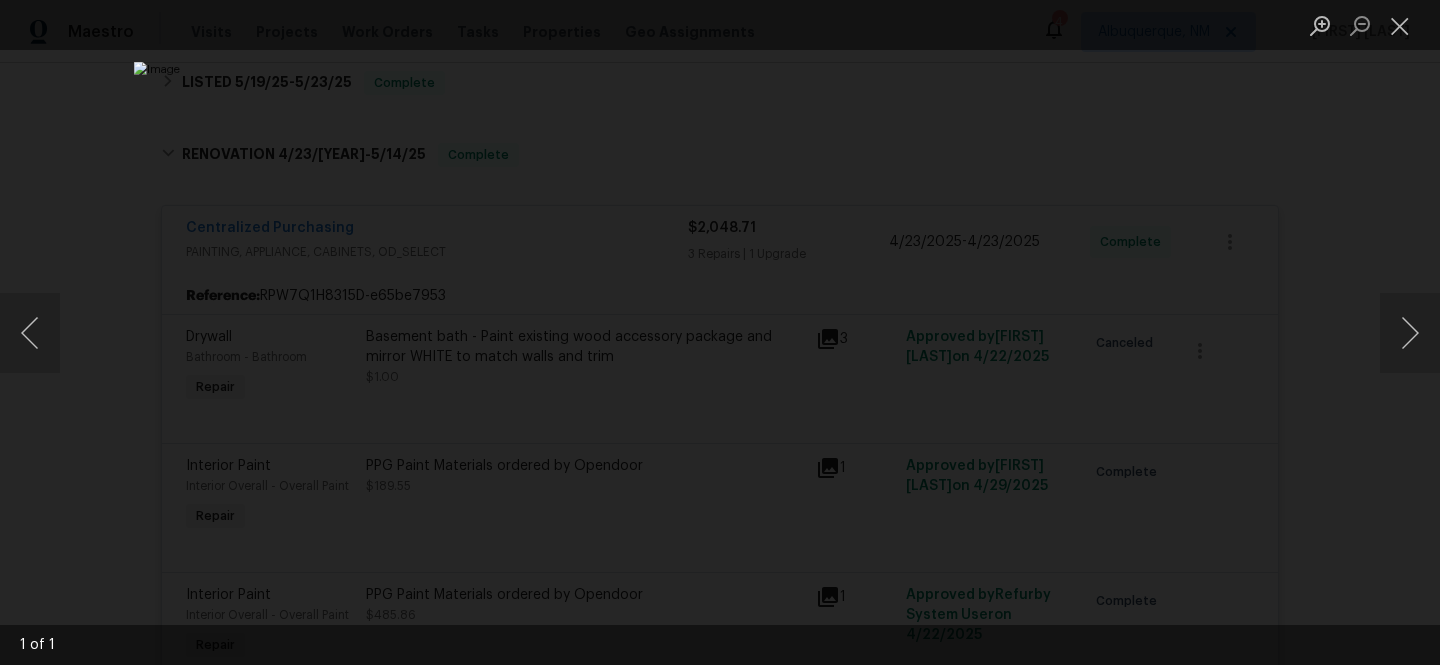 click at bounding box center (720, 332) 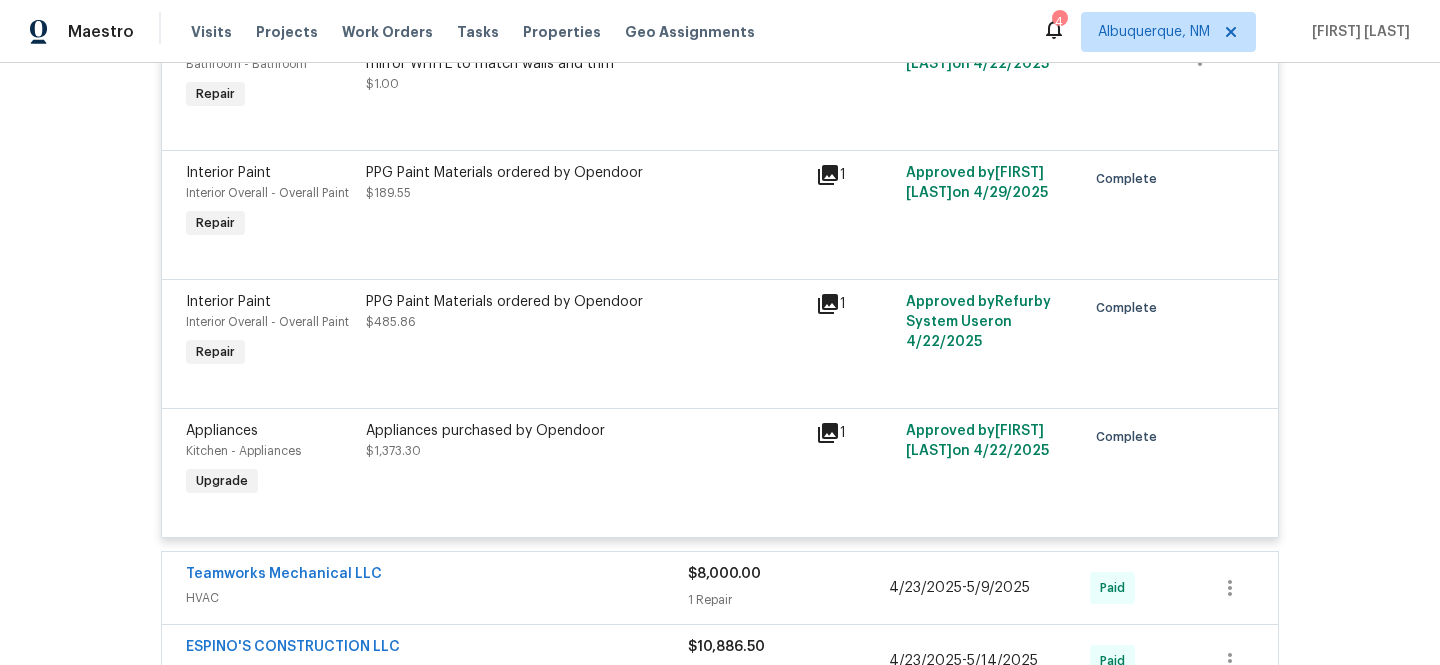 scroll, scrollTop: 741, scrollLeft: 0, axis: vertical 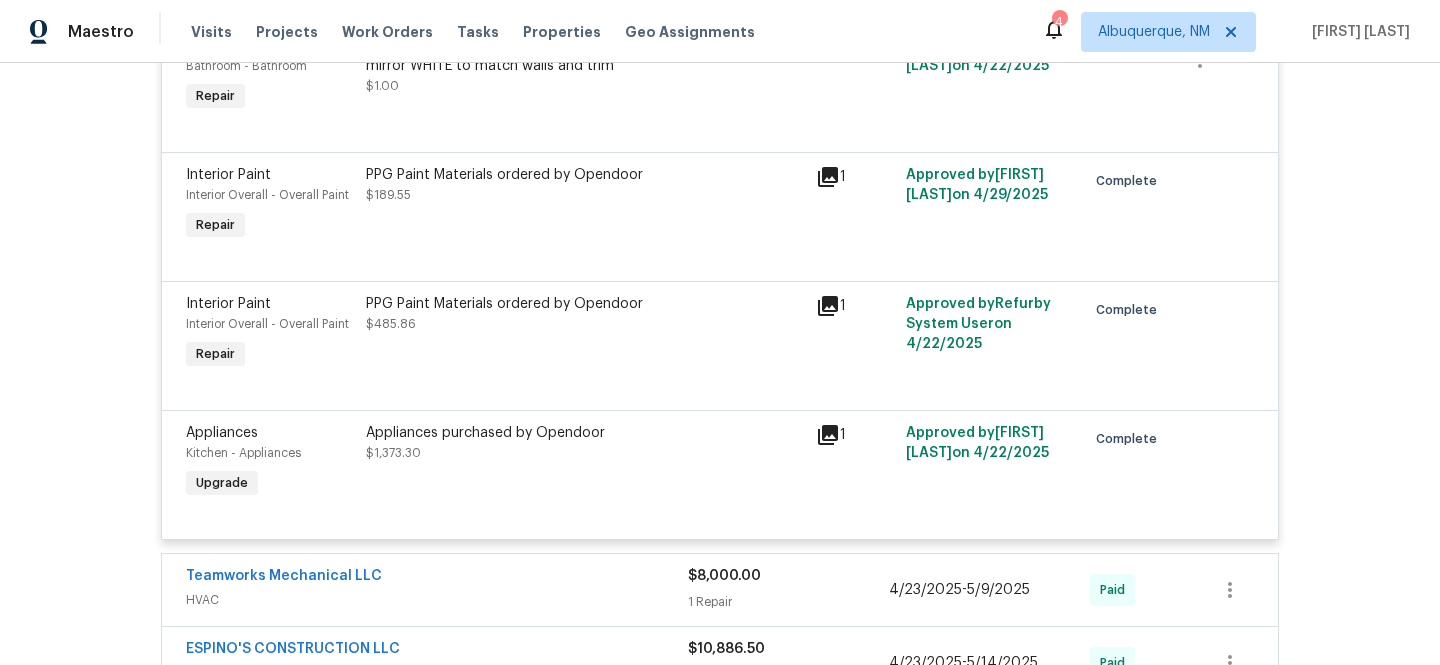 click 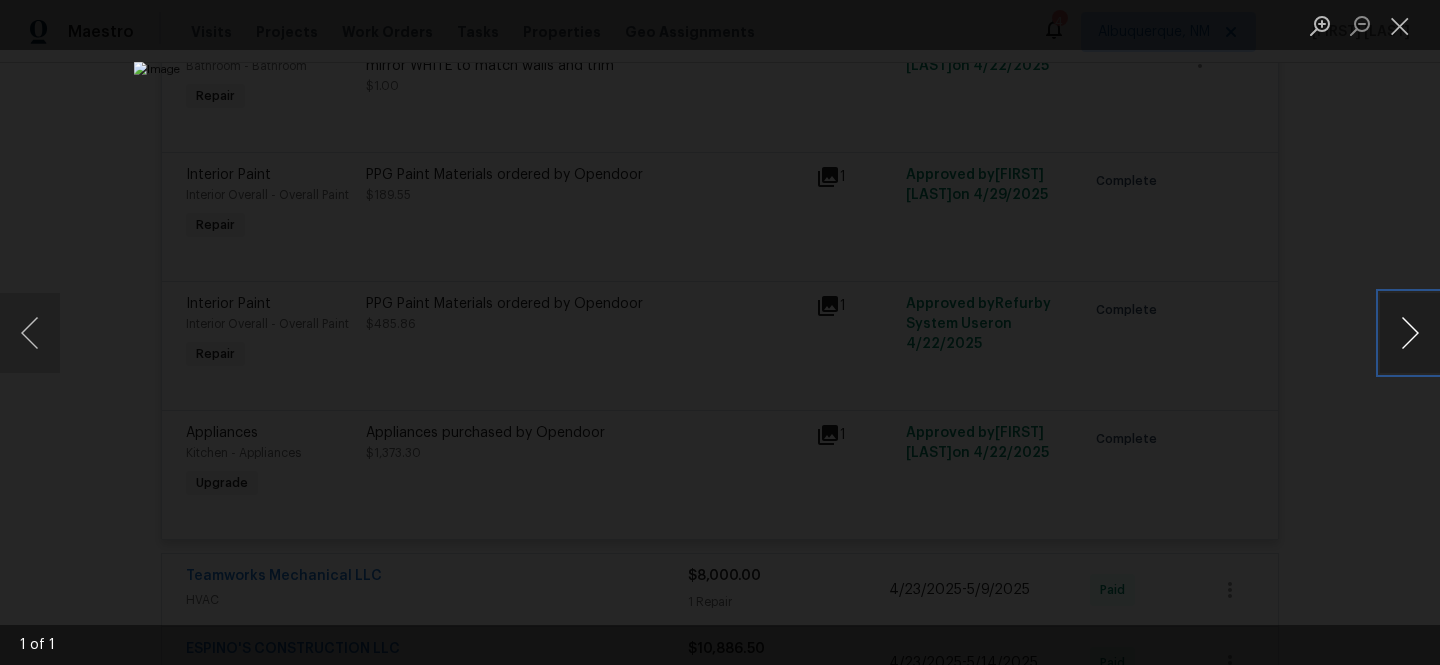 click at bounding box center (1410, 333) 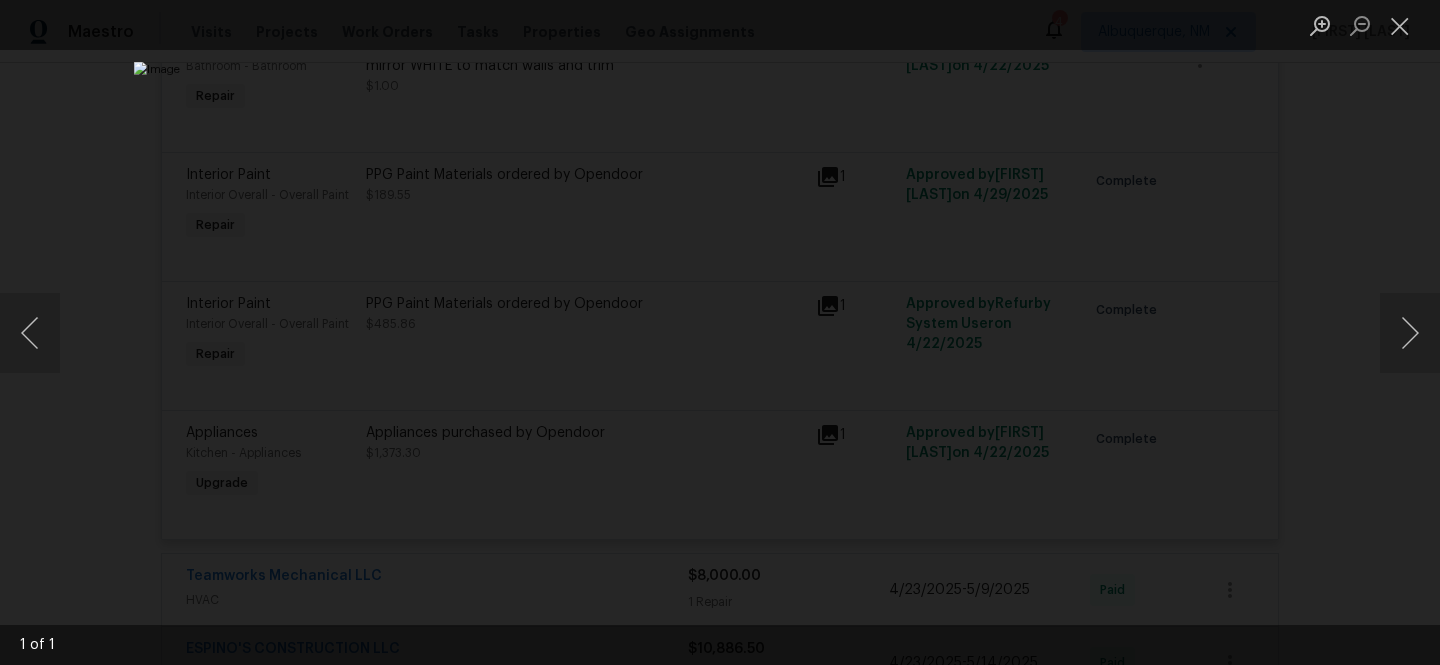 click at bounding box center (720, 332) 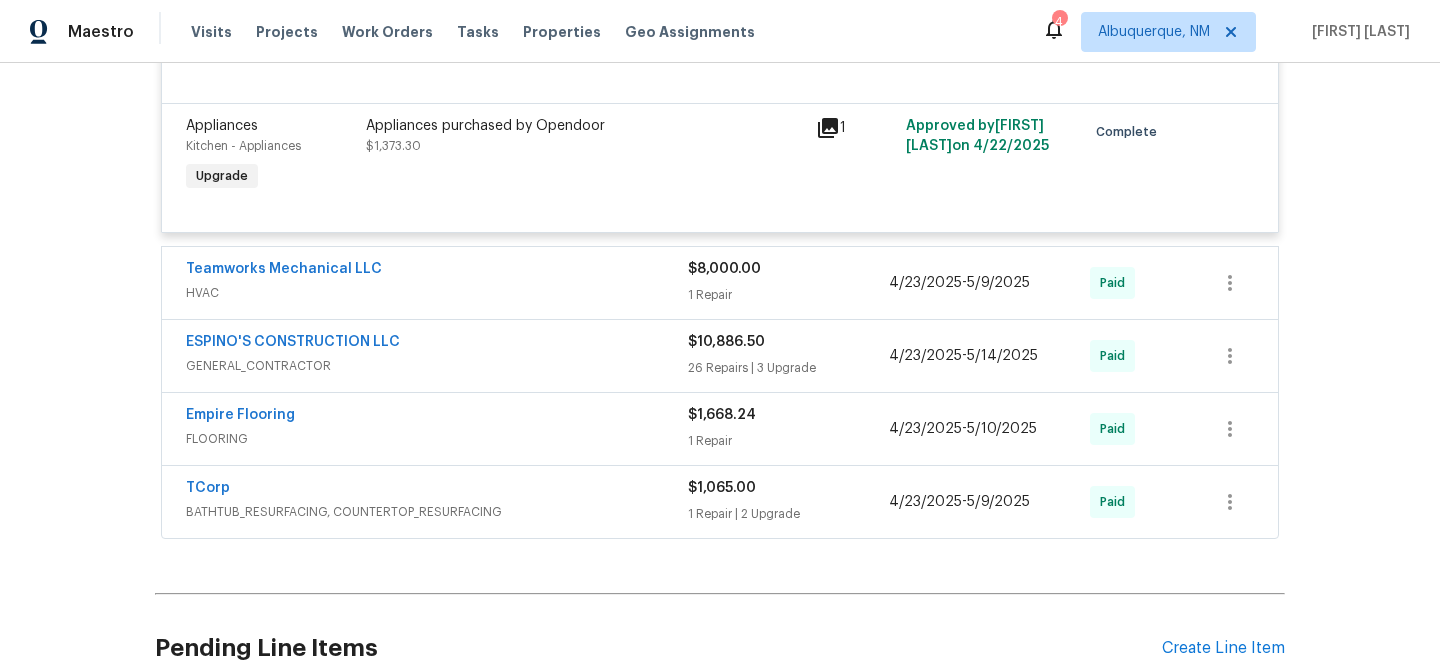 scroll, scrollTop: 1051, scrollLeft: 0, axis: vertical 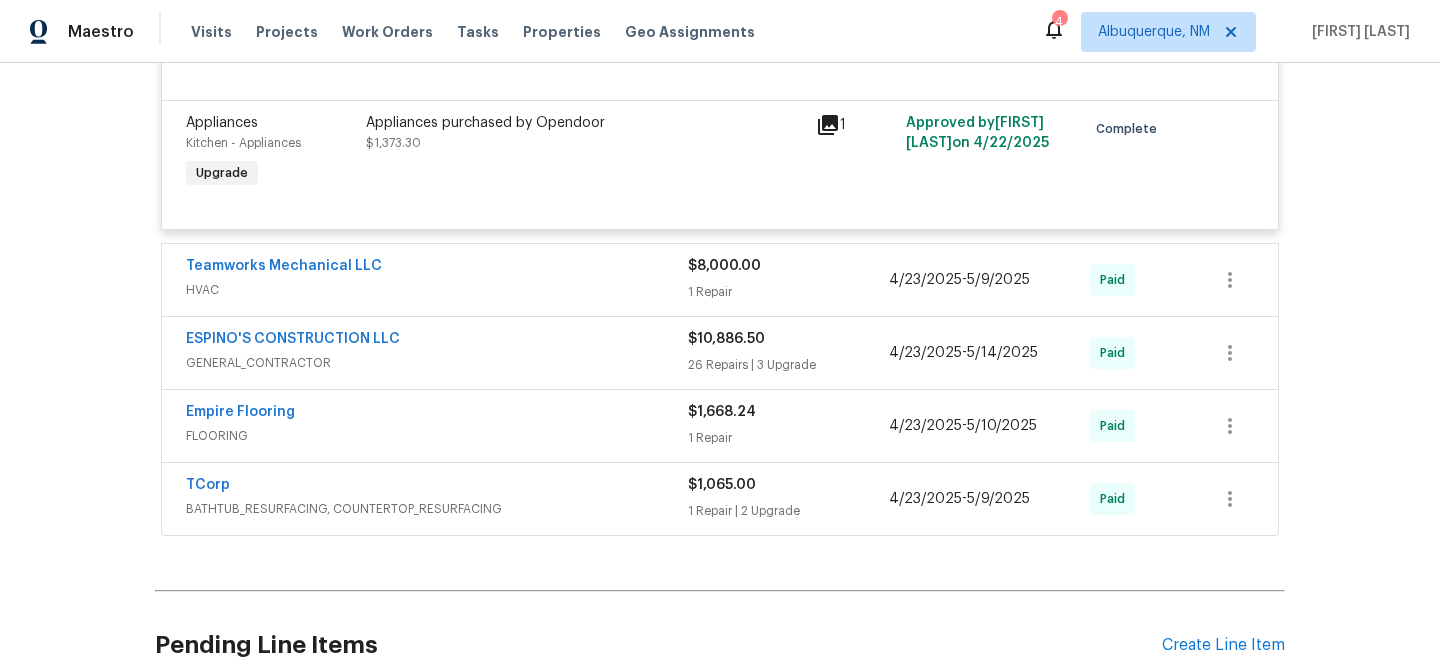 click on "HVAC" at bounding box center [437, 290] 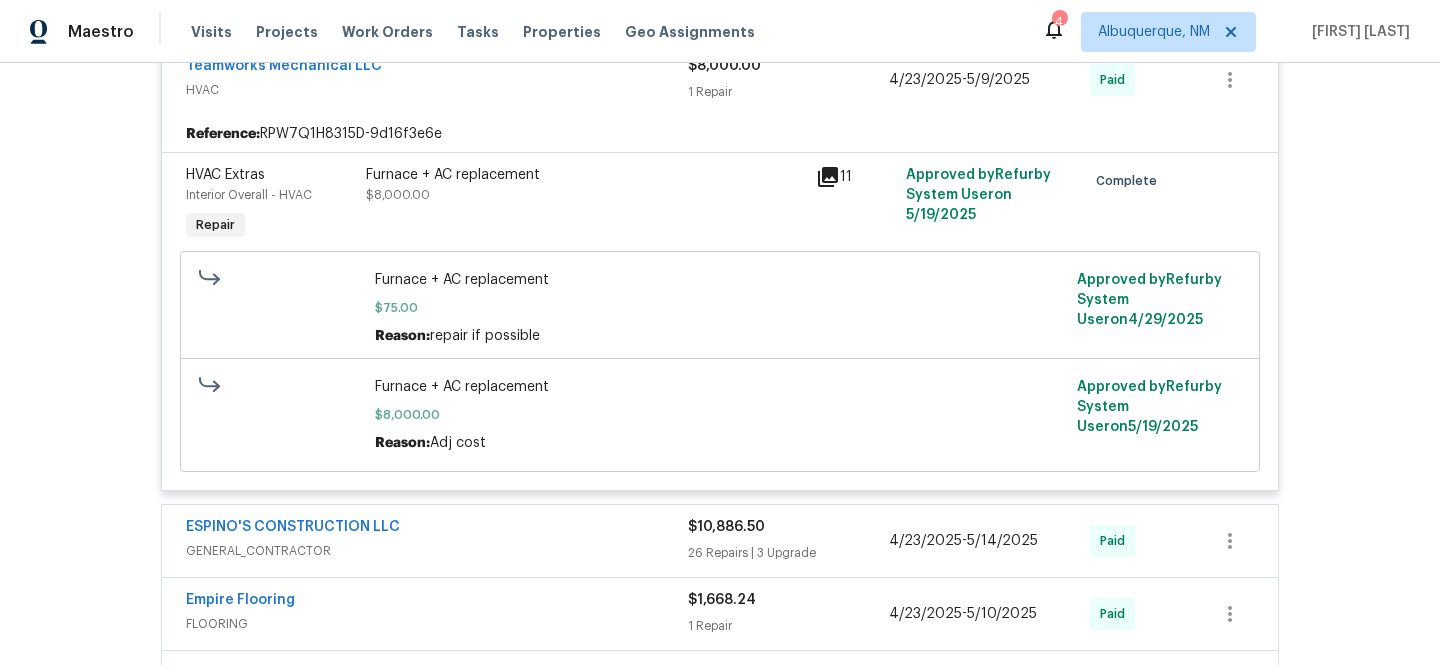 scroll, scrollTop: 1261, scrollLeft: 0, axis: vertical 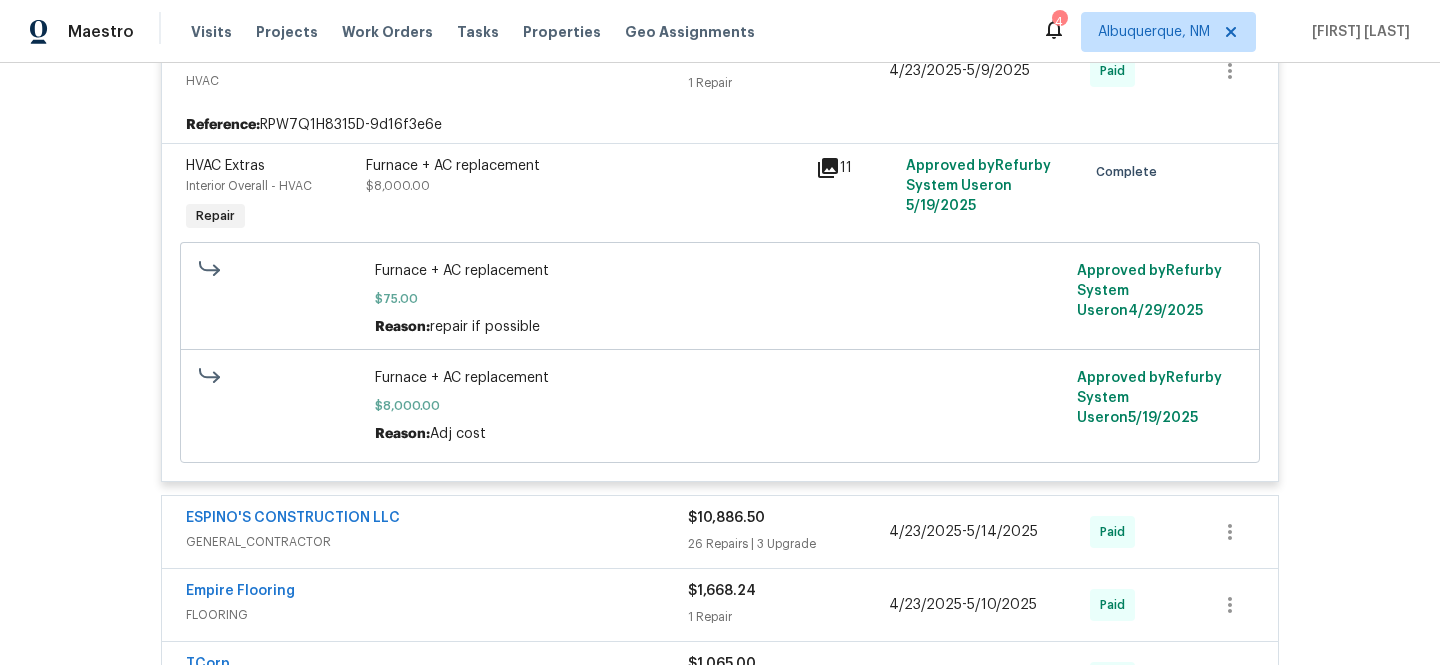 click on "11" at bounding box center (855, 168) 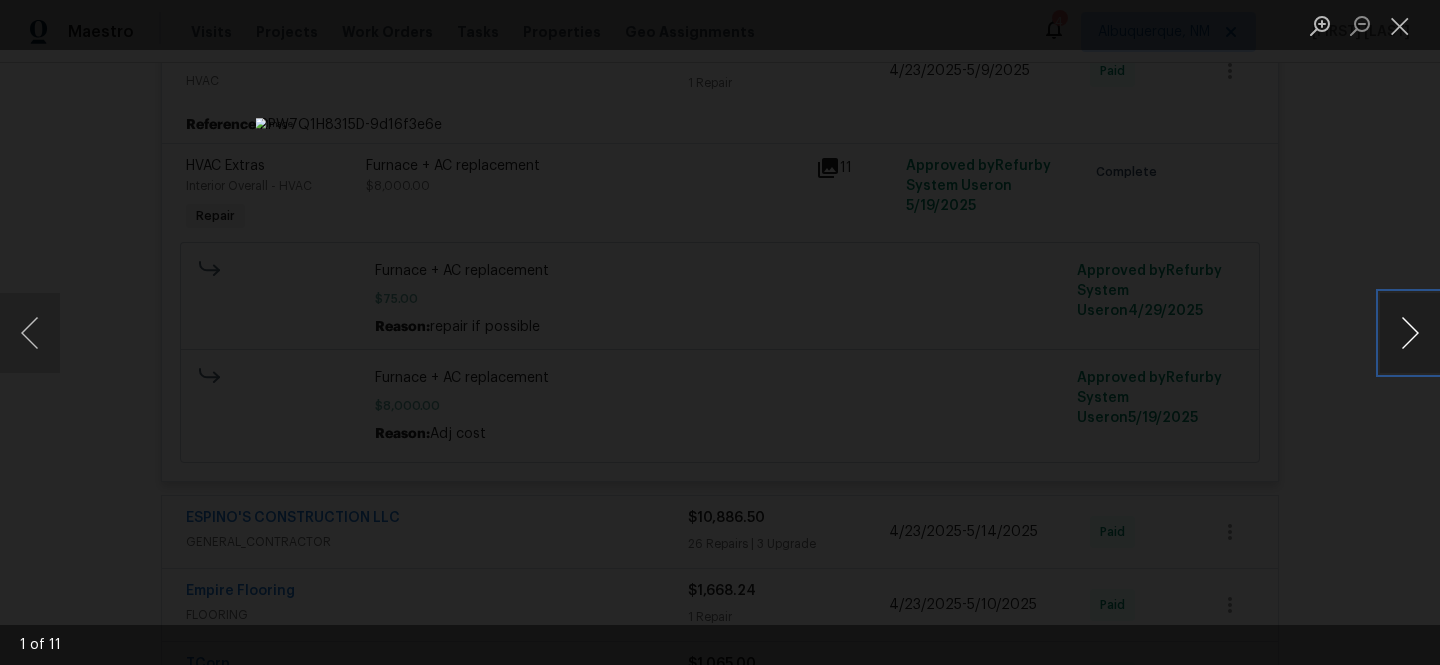 click at bounding box center [1410, 333] 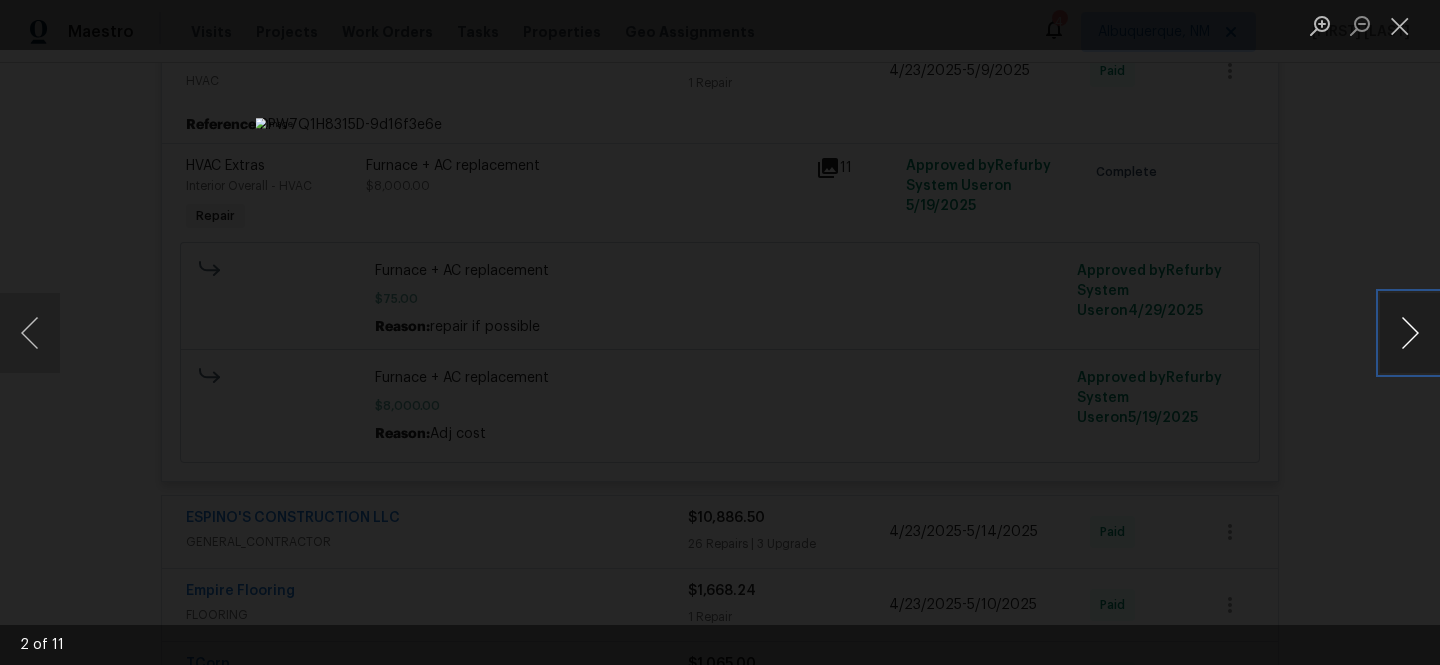 click at bounding box center (1410, 333) 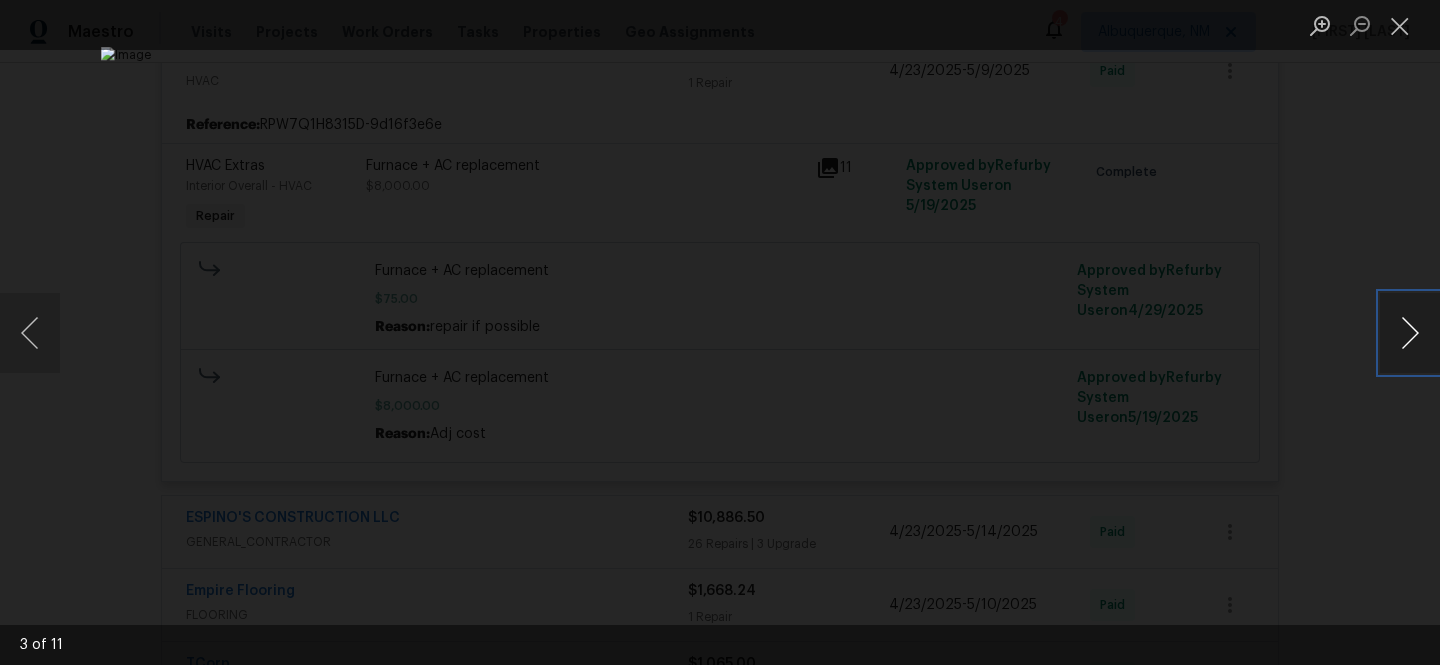 click at bounding box center (1410, 333) 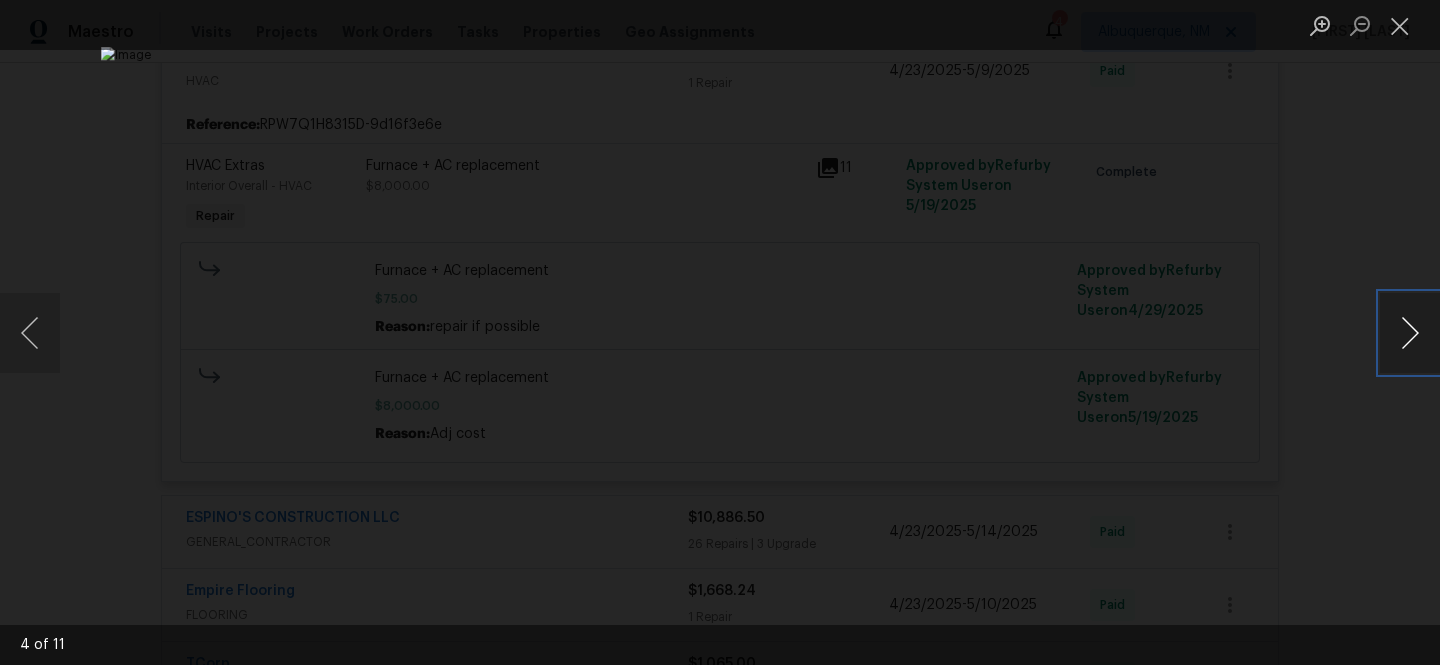 click at bounding box center [1410, 333] 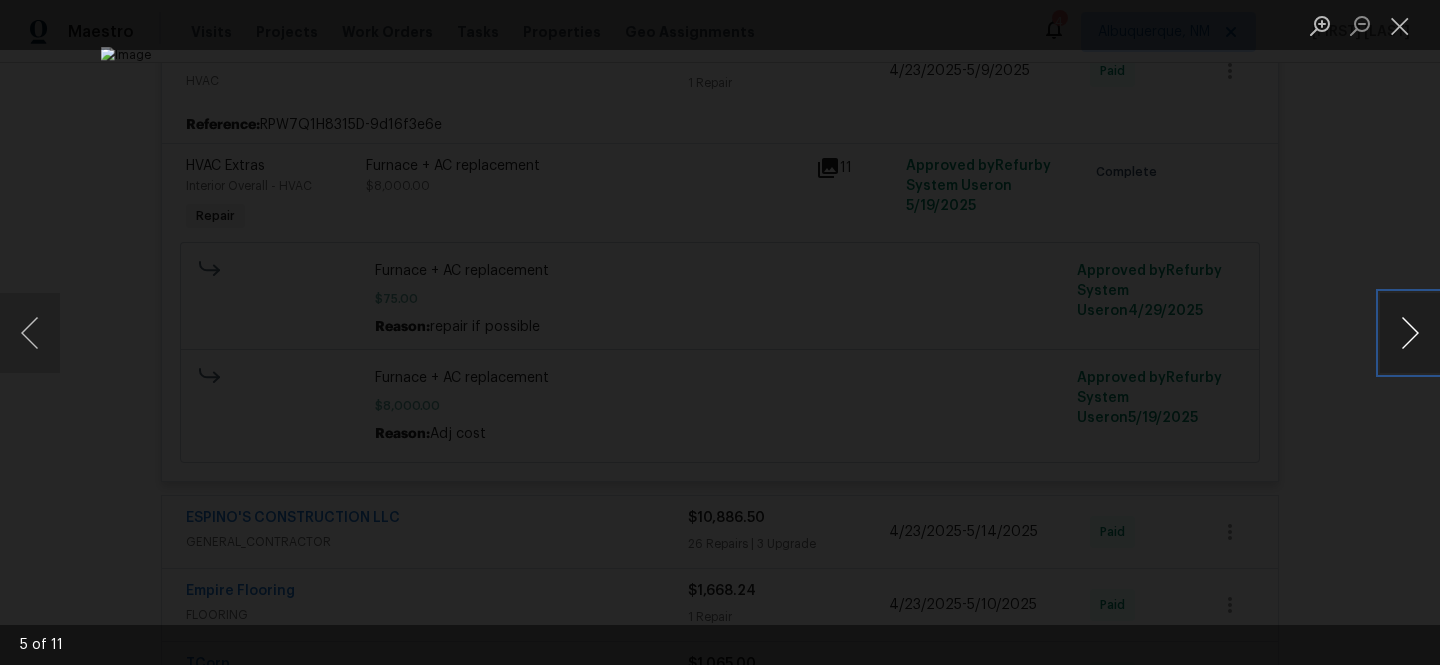 click at bounding box center (1410, 333) 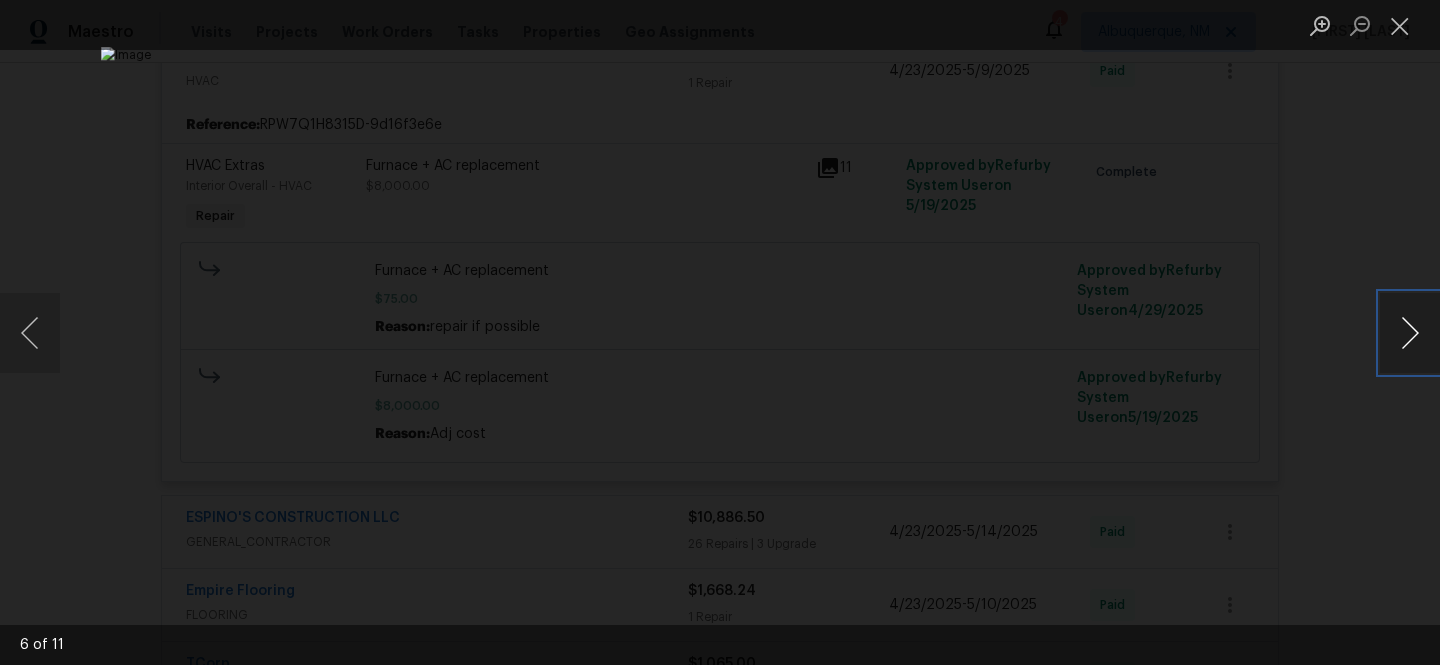 click at bounding box center [1410, 333] 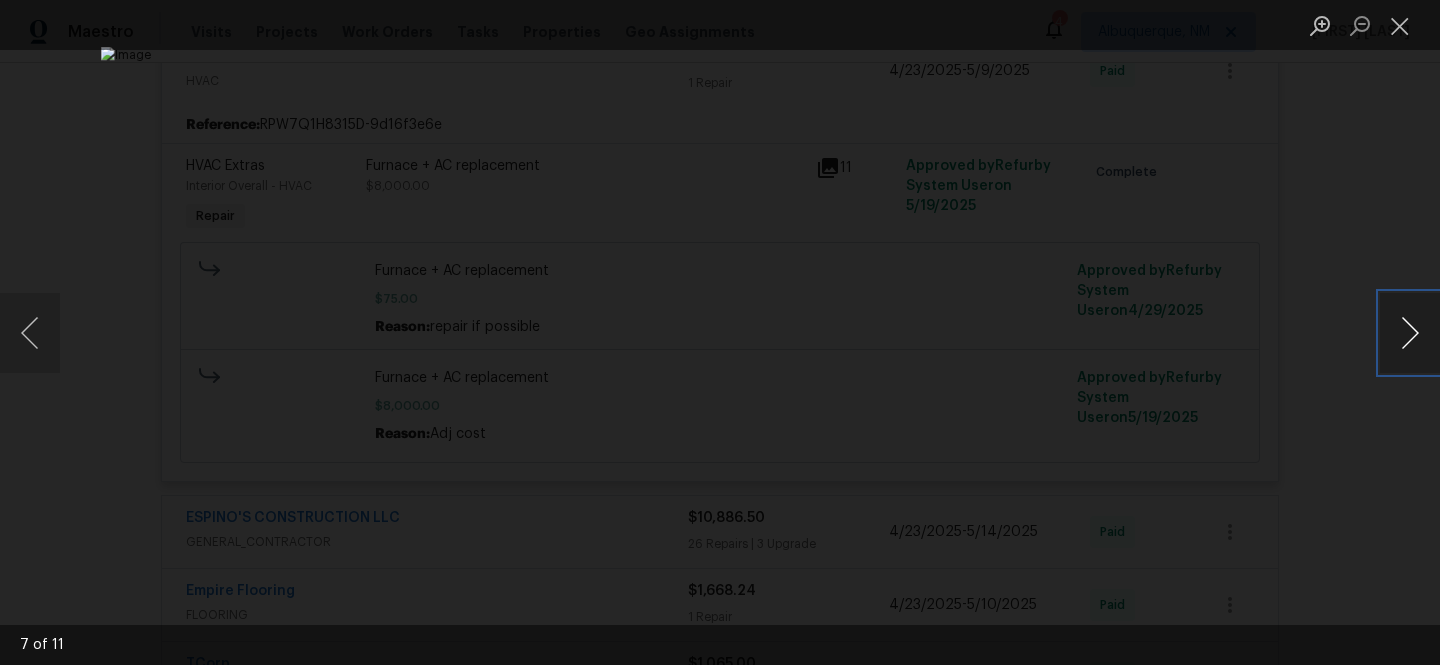 click at bounding box center (1410, 333) 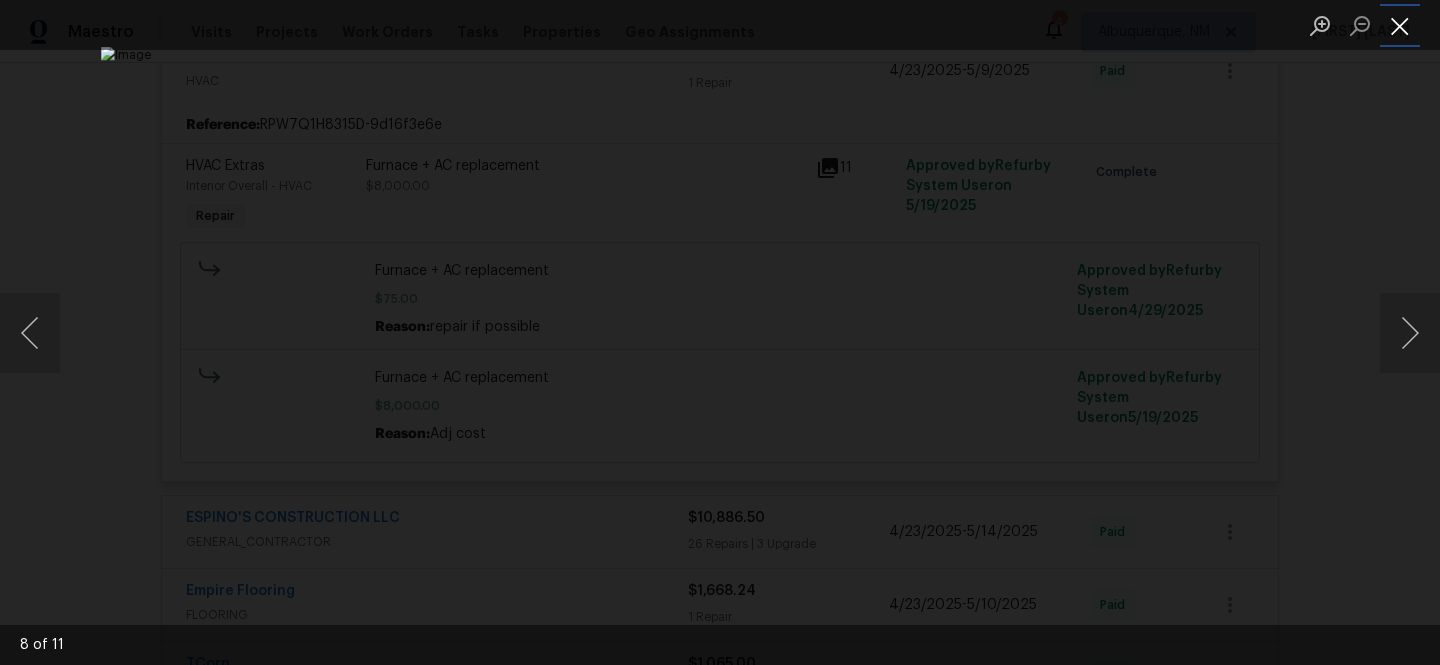 click at bounding box center [1400, 25] 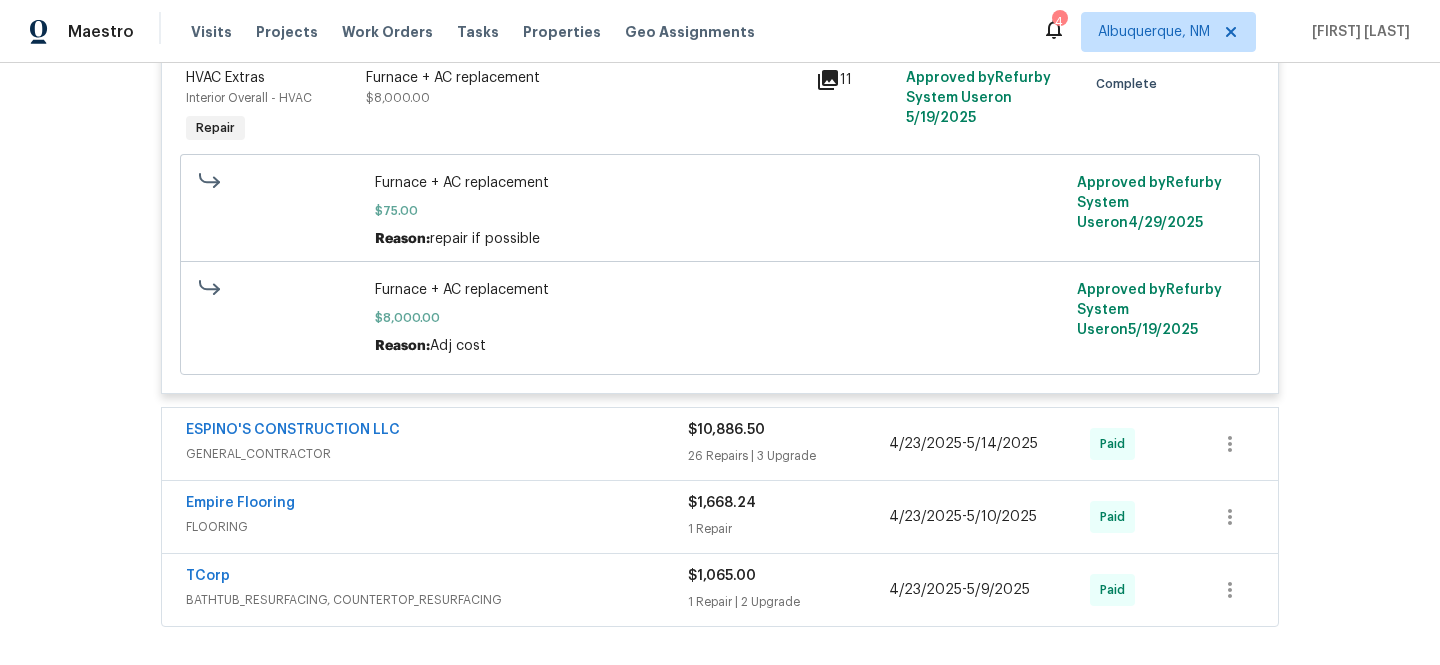 scroll, scrollTop: 1398, scrollLeft: 0, axis: vertical 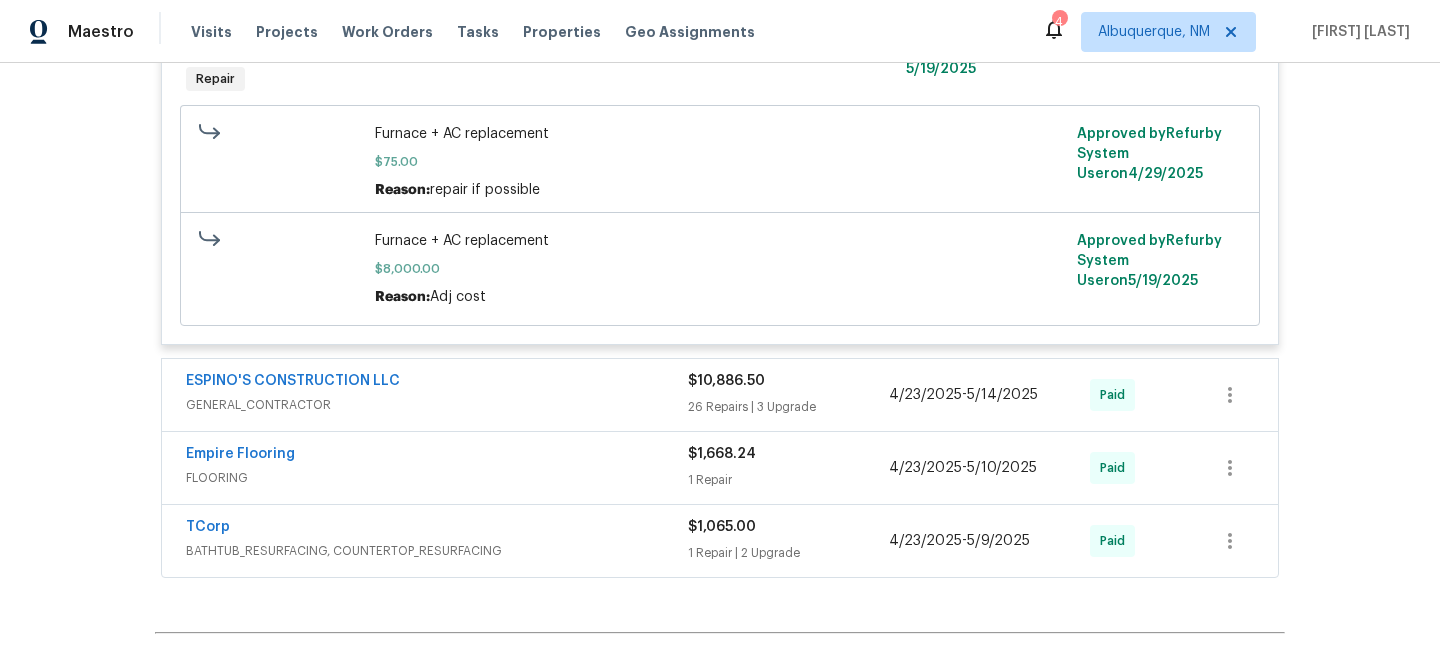 click on "26 Repairs | 3 Upgrade" at bounding box center (788, 407) 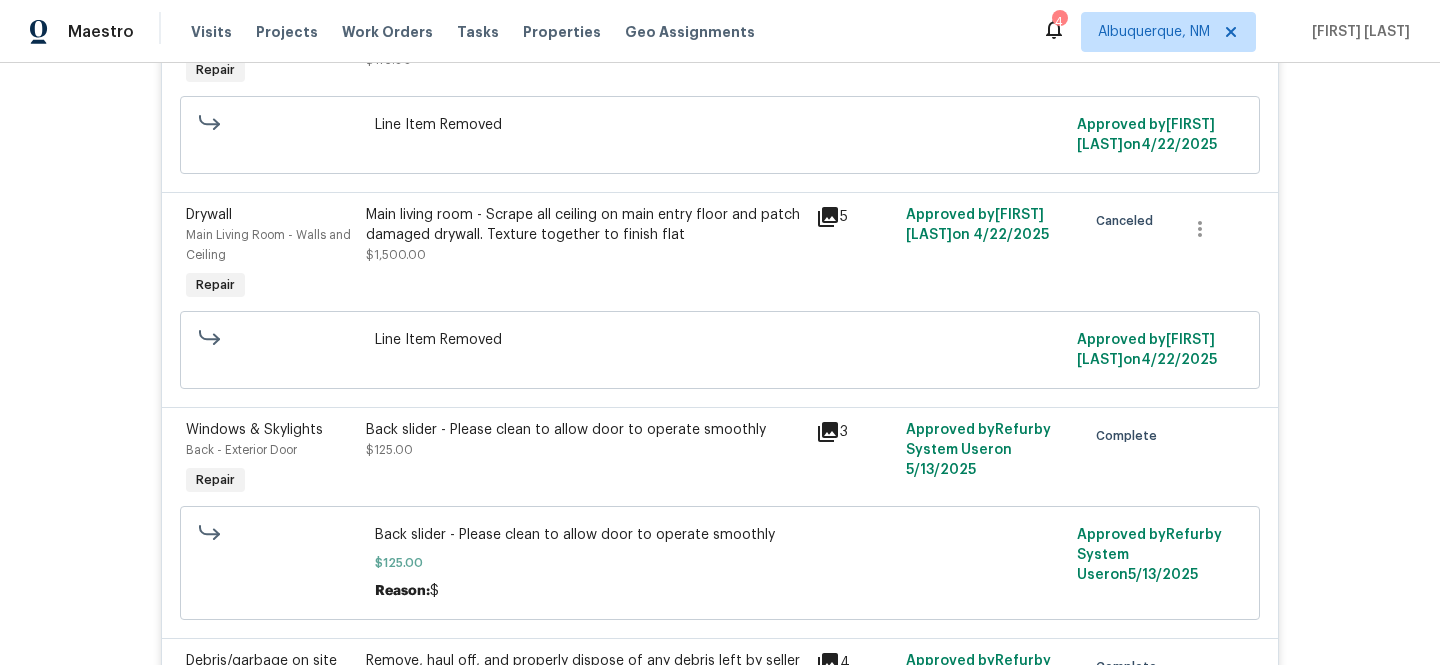 scroll, scrollTop: 2236, scrollLeft: 0, axis: vertical 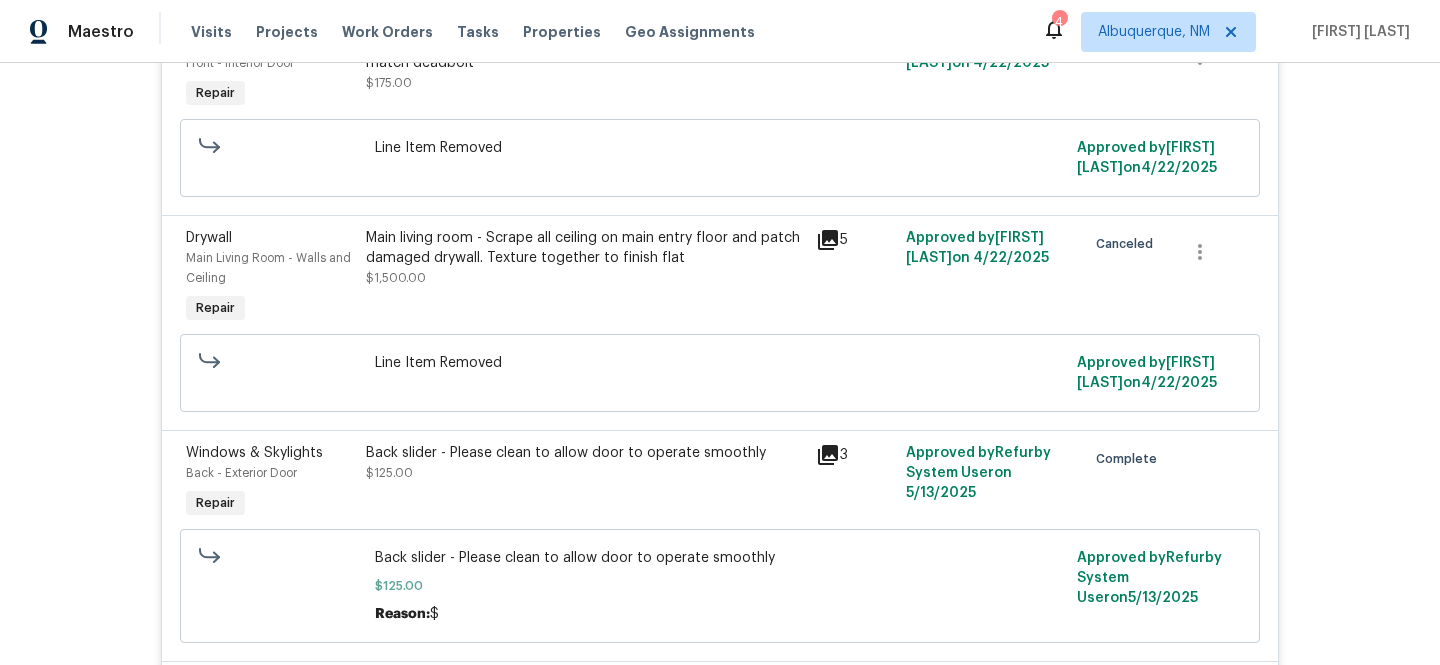 click 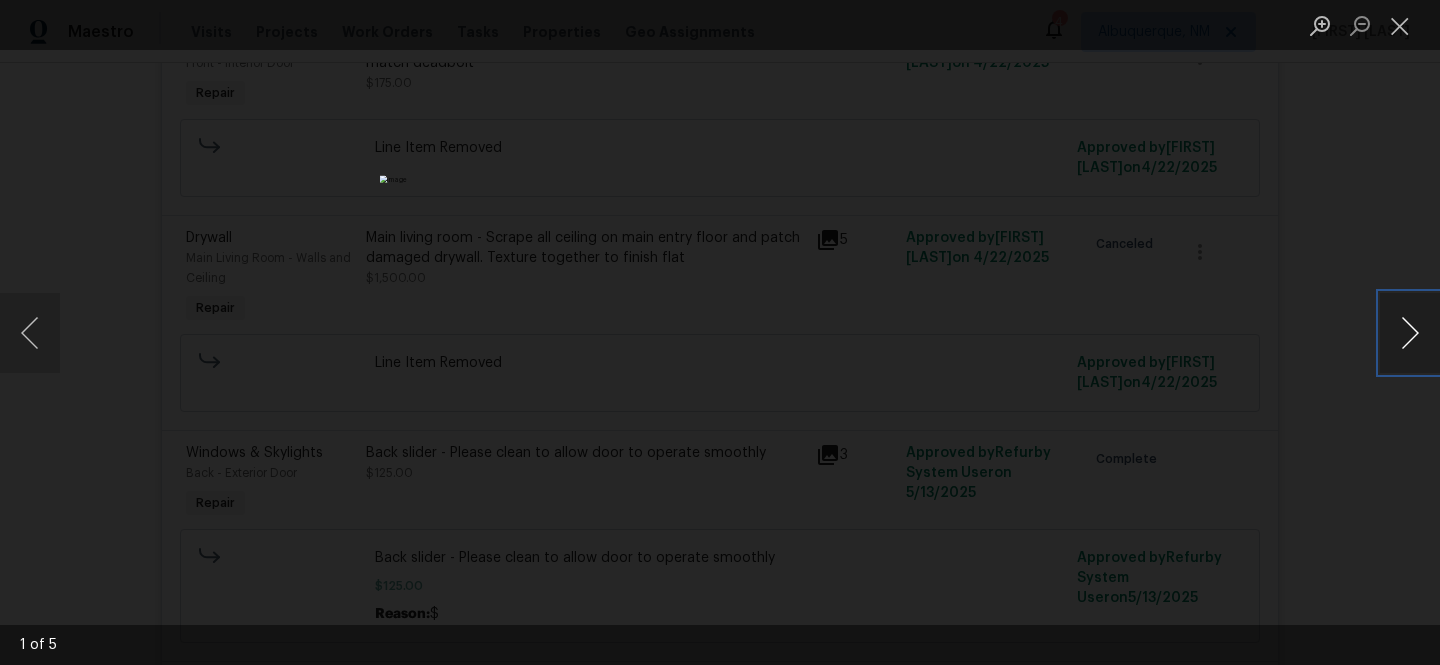 click at bounding box center [1410, 333] 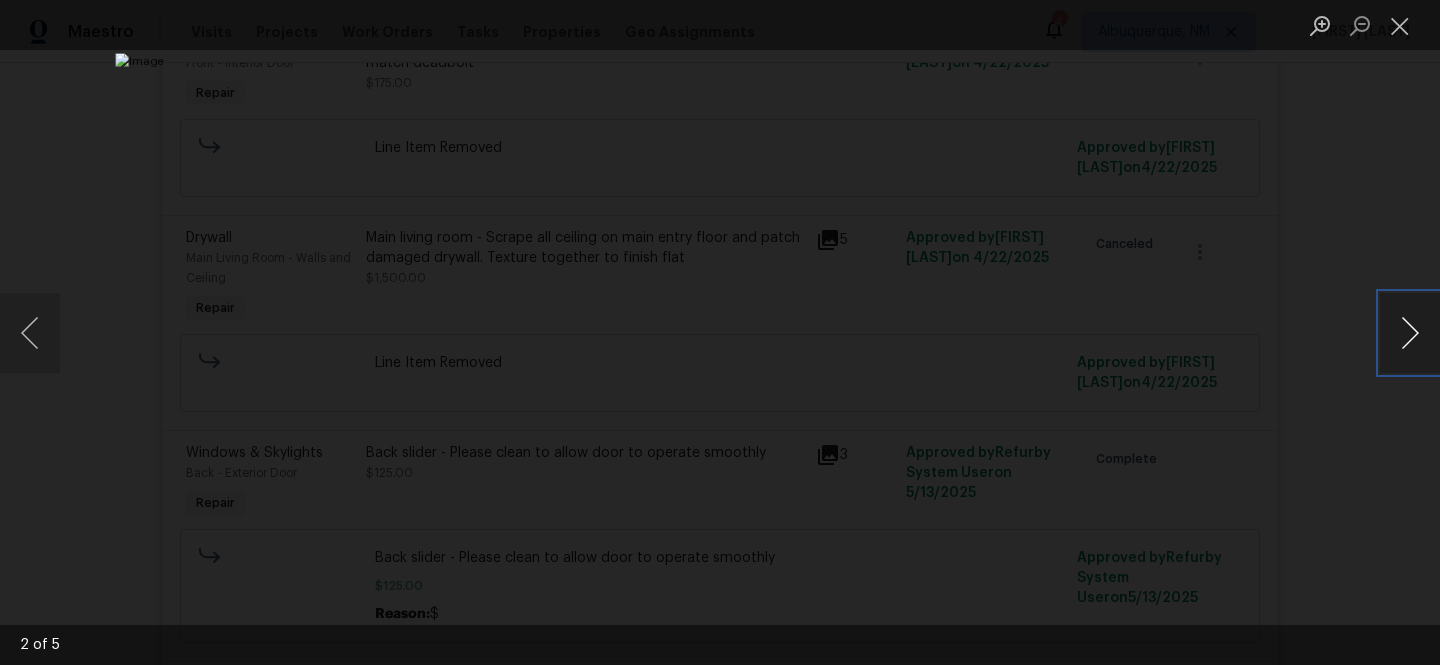 click at bounding box center [1410, 333] 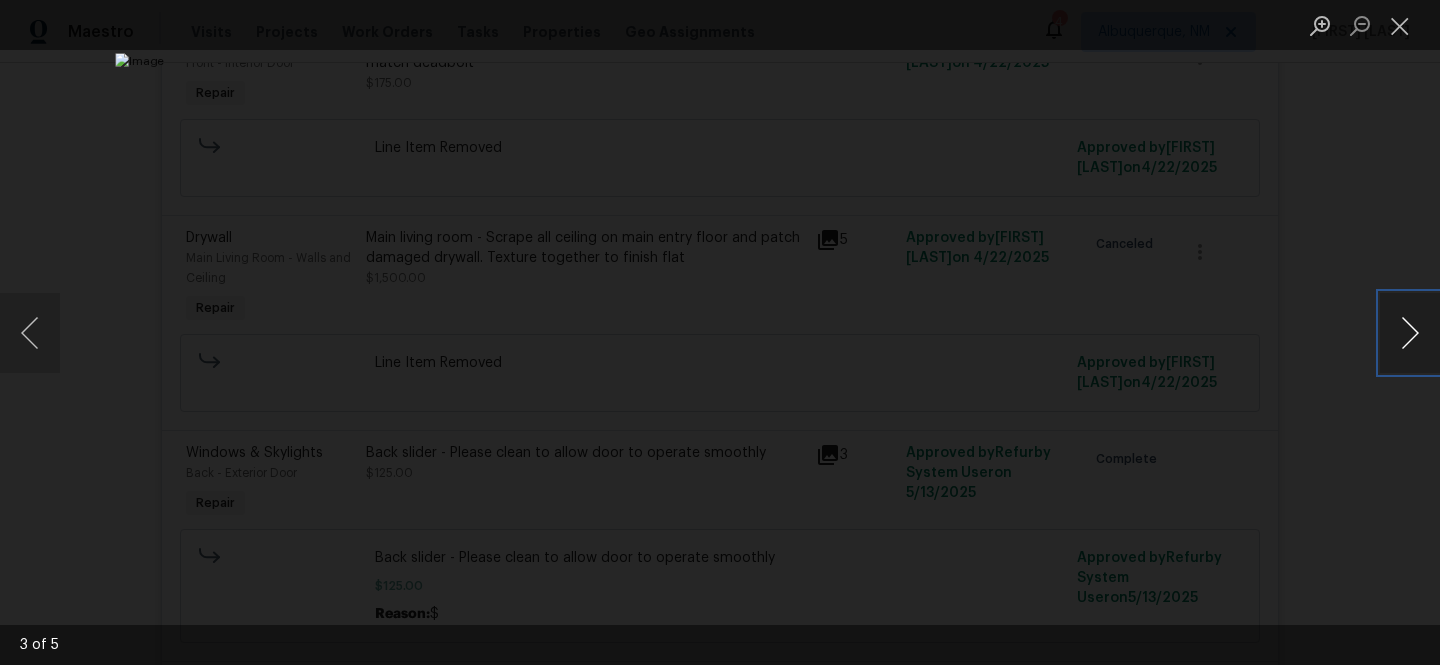 click at bounding box center [1410, 333] 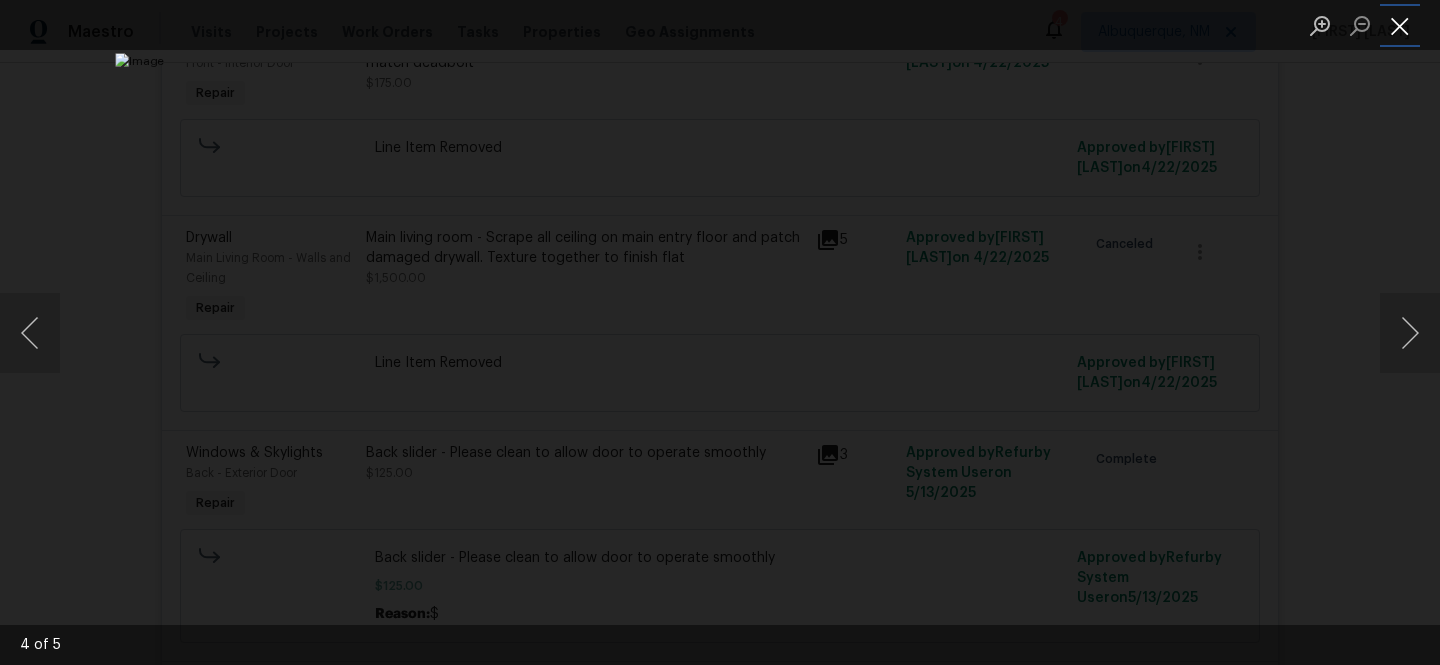 click at bounding box center [1400, 25] 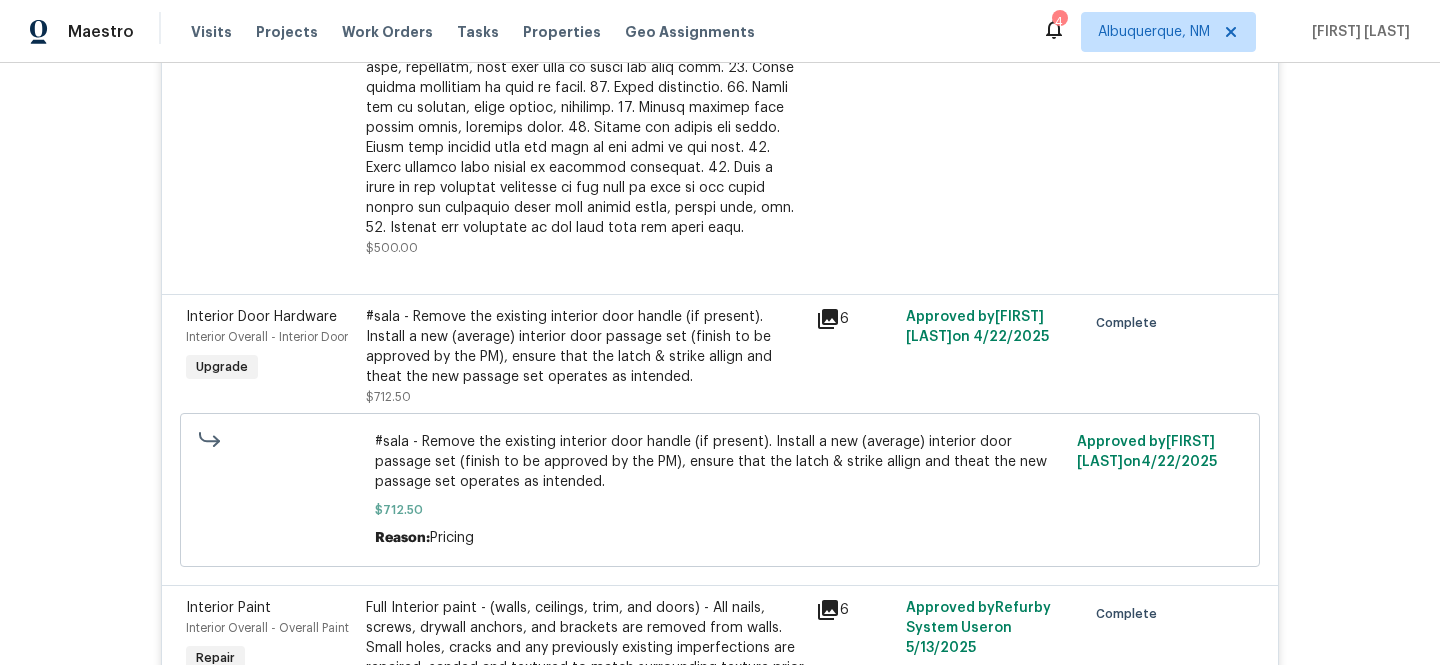 scroll, scrollTop: 5919, scrollLeft: 0, axis: vertical 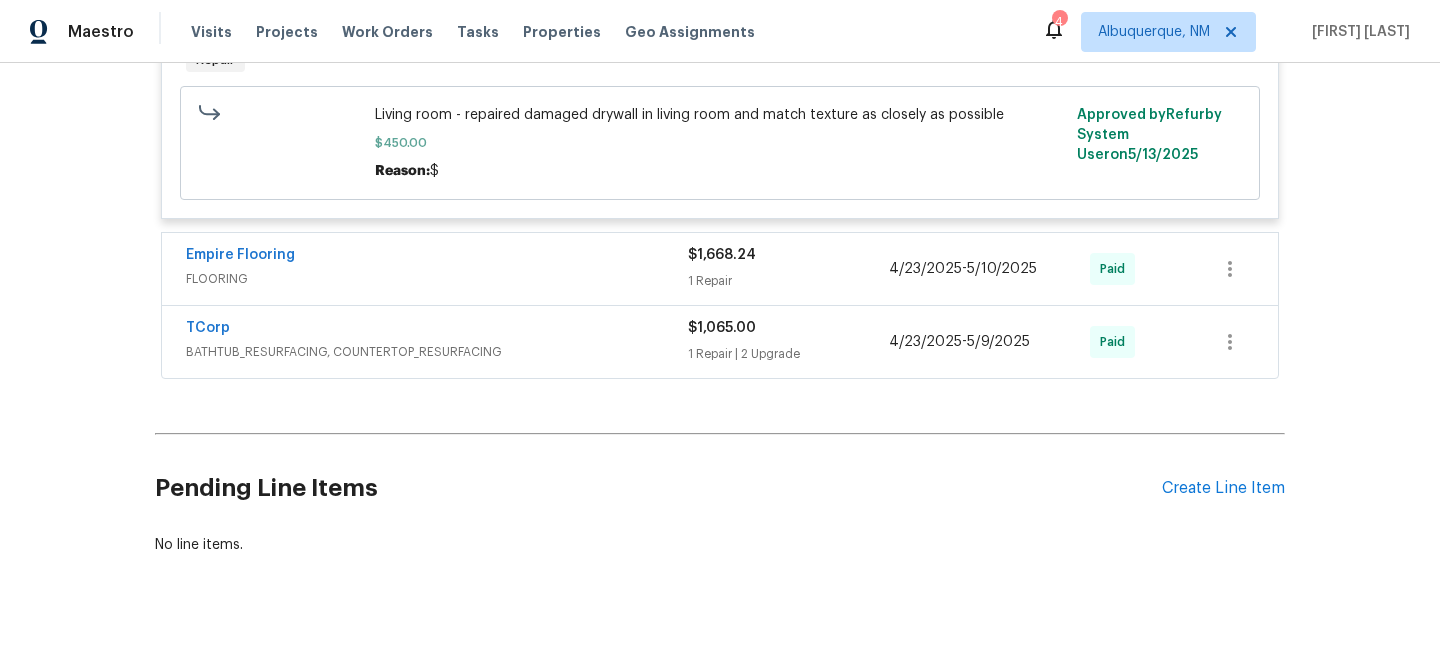 click on "$1,065.00" at bounding box center (722, 328) 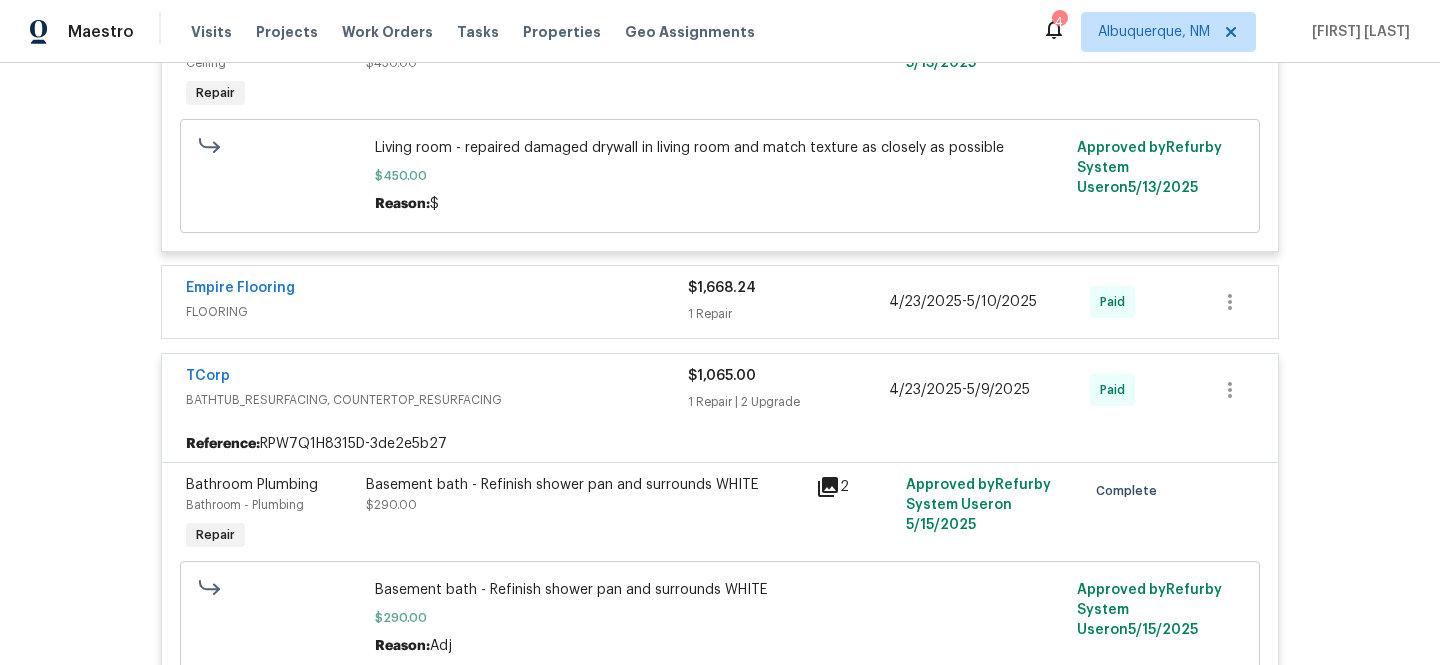 scroll, scrollTop: 8499, scrollLeft: 0, axis: vertical 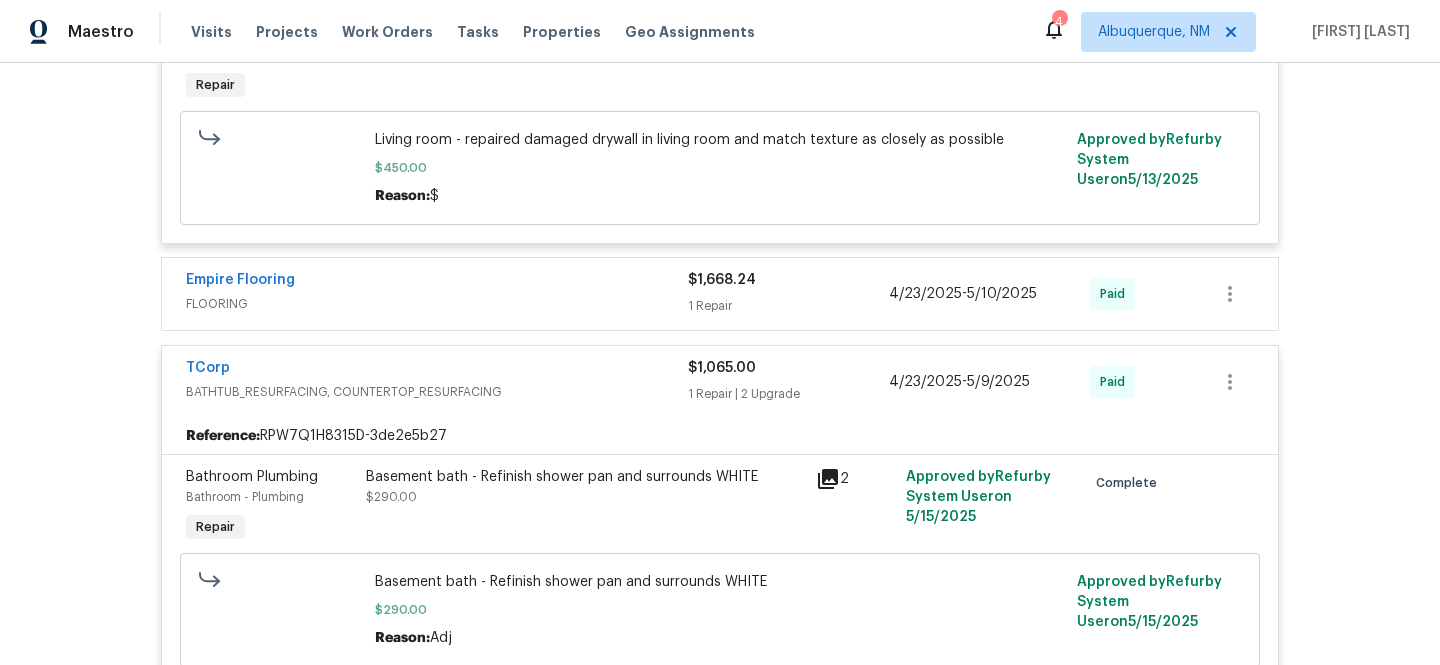 click on "Empire Flooring FLOORING $[PRICE] 1 Repair 4/23/[YEAR]  -  5/10/[YEAR] Paid" at bounding box center (720, 294) 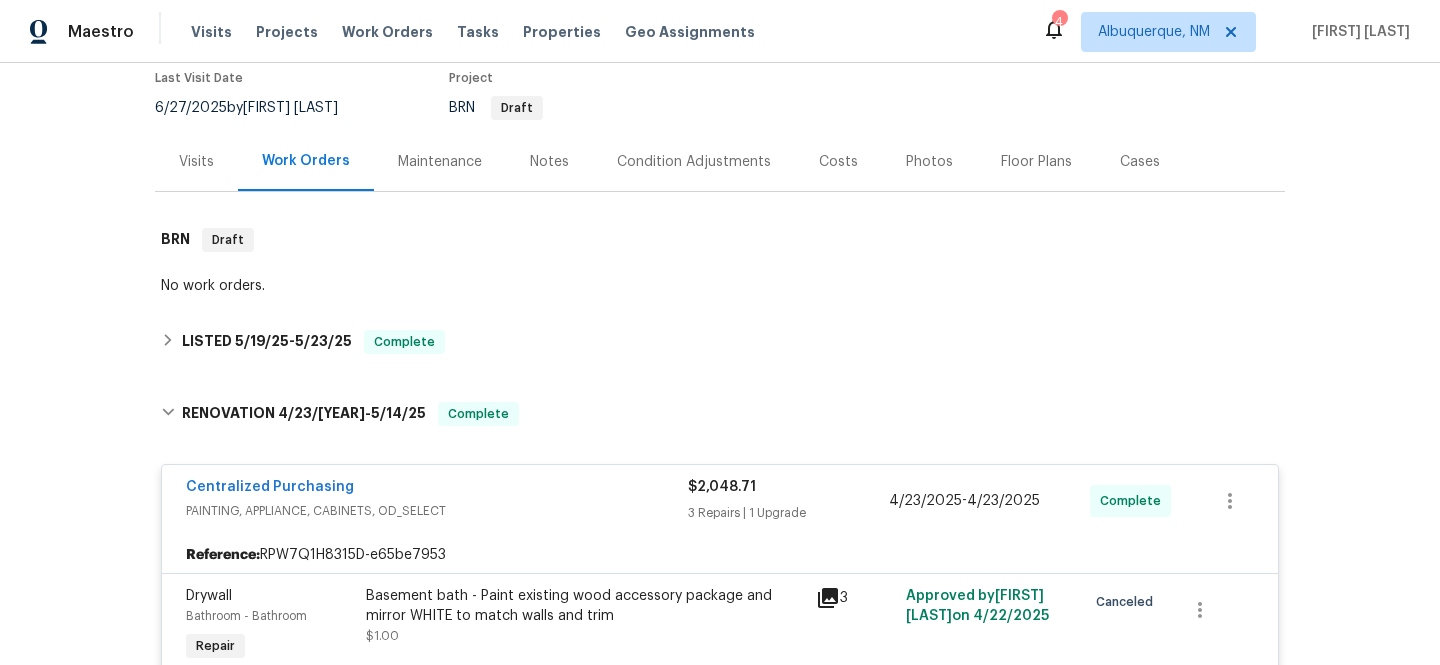 scroll, scrollTop: 0, scrollLeft: 0, axis: both 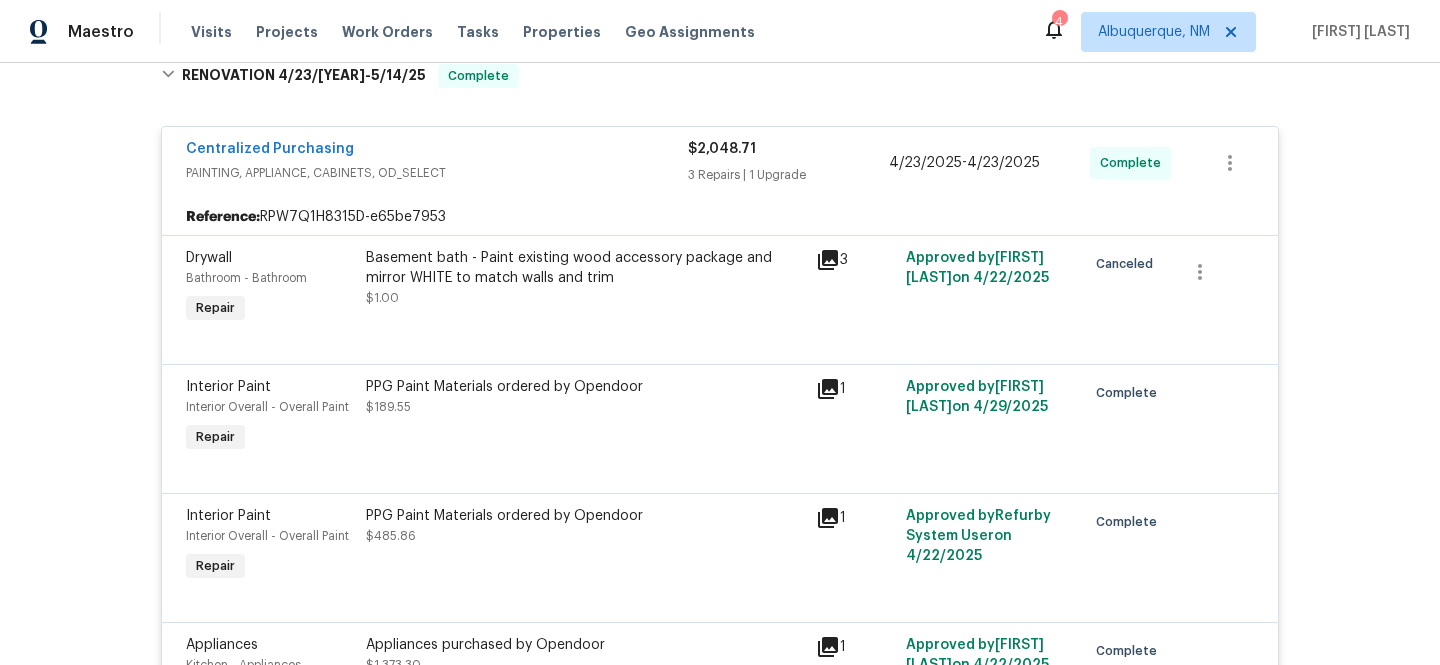 click on "[NUMBER] [STREET], [CITY], [STATE] [POSTAL_CODE] [BEDS] | [BATHS] | Total: [AREA] ft² | Above Grade: [AREA] ft² | Basement Finished: [AREA] ft² | [YEAR] Not seen today Mark Seen Actions Last Visit Date 6/27/[YEAR]  by  [FIRST] [LAST]   Project BRN   Draft Visits Work Orders Maintenance Notes Condition Adjustments Costs Photos Floor Plans Cases BRN   Draft No work orders. LISTED   5/19/[YEAR]  -  5/23/[YEAR] Complete VRX Photography PHOTOGRAPHY $[PRICE] 1 Repair 5/22/[YEAR]  -  5/23/[YEAR] Paid ESPINO'S CONSTRUCTION LLC GENERAL_CONTRACTOR $[PRICE] 1 Repair 5/19/[YEAR]  -  5/21/[YEAR] Paid RENOVATION   4/23/[YEAR]  -  5/14/[YEAR] Complete Centralized Purchasing PAINTING, APPLIANCE, CABINETS, OD_SELECT $[PRICE] 3 Repairs | 1 Upgrade 4/23/[YEAR]  -  4/23/[YEAR] Complete Reference:  RPW7Q1H8315D-e65be7953 Drywall Bathroom - Bathroom Repair Basement bath - Paint existing wood accessory package and mirror WHITE to match walls and trim $[PRICE]   3 Approved by  [FIRST] [LAST]  on   4/22/[YEAR] Canceled Interior Paint Repair $[PRICE]   1  on" at bounding box center (720, 364) 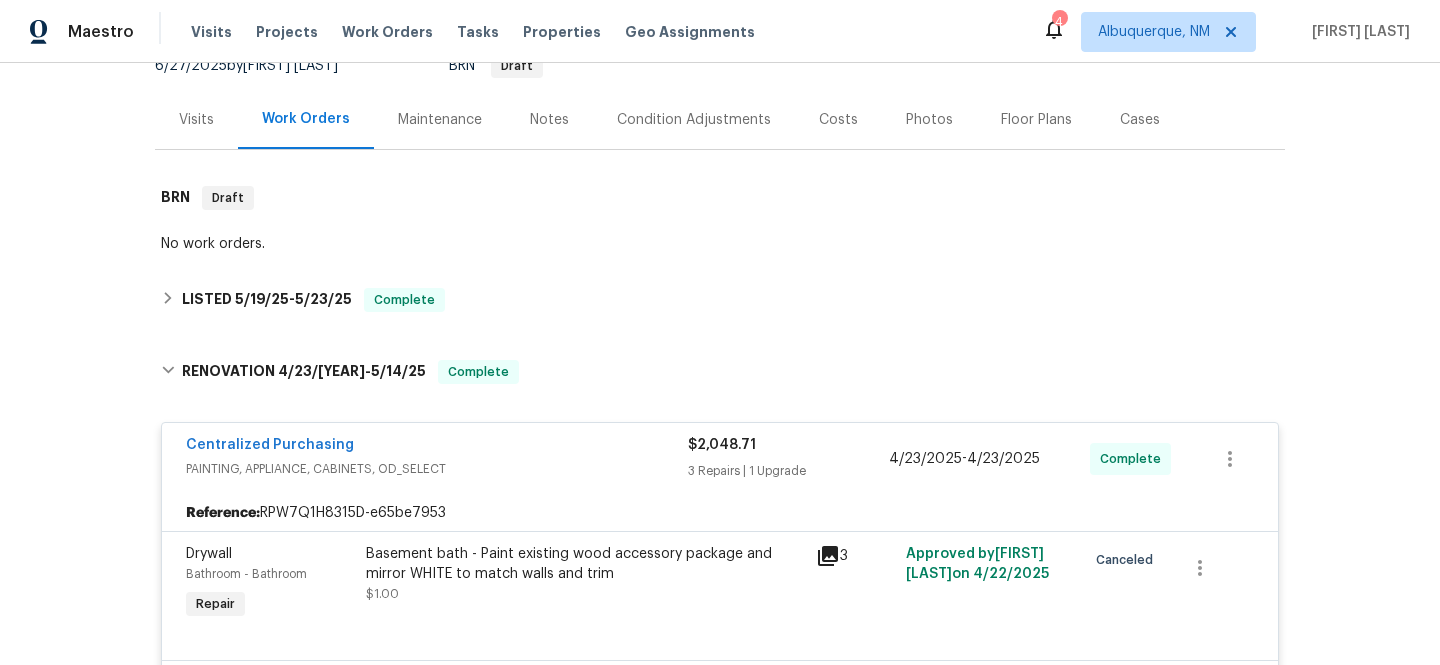 scroll, scrollTop: 215, scrollLeft: 0, axis: vertical 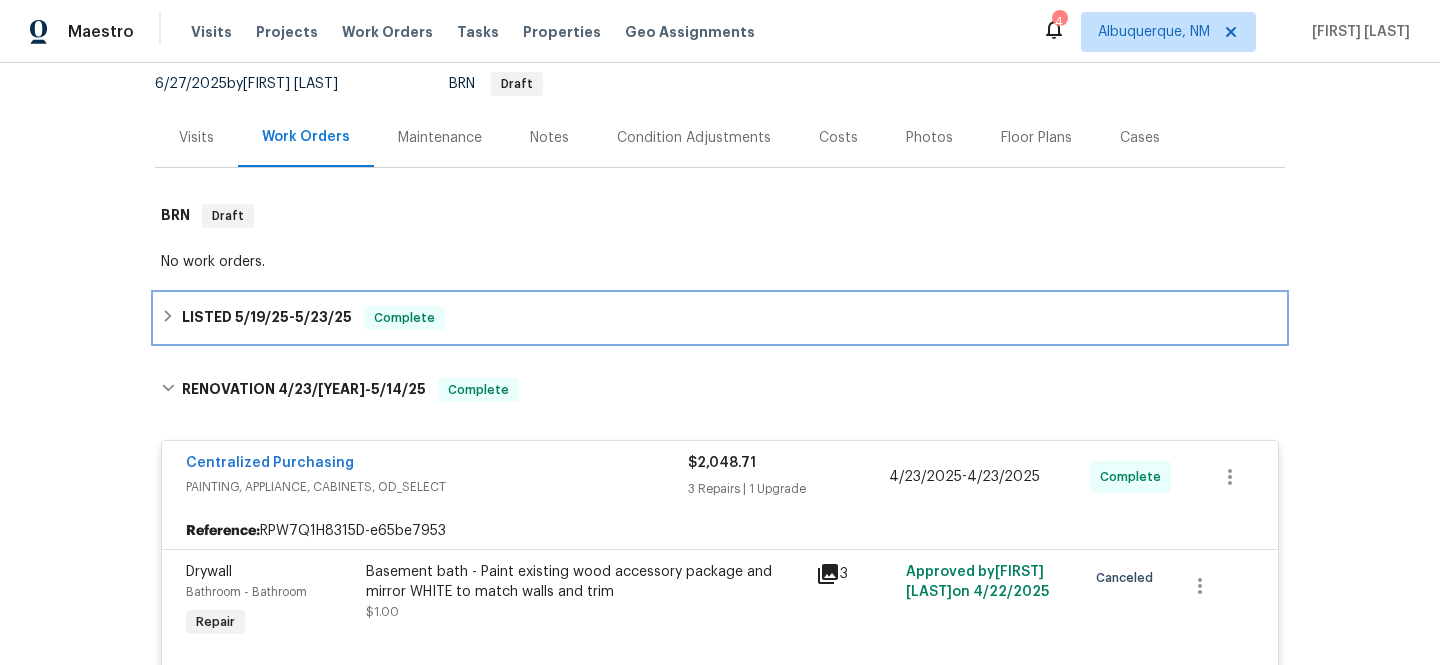 click on "5/19/25" at bounding box center [262, 317] 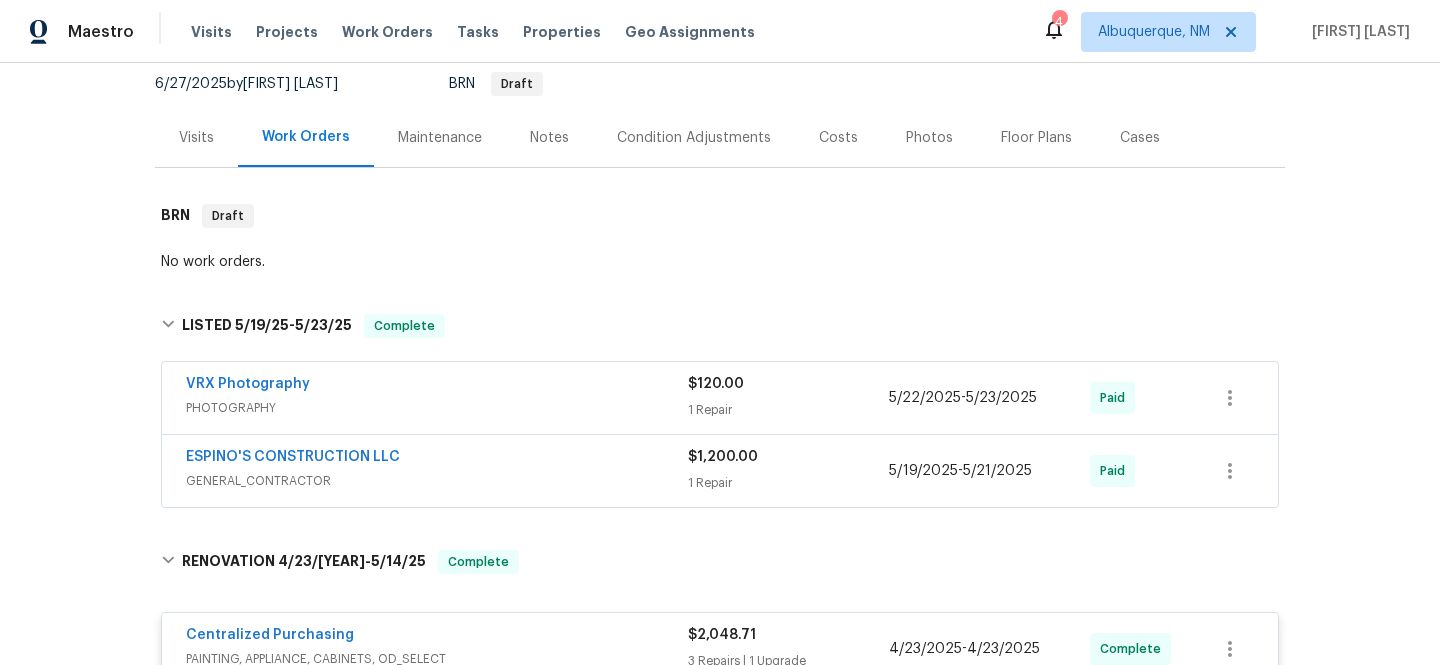 click on "1 Repair" at bounding box center [788, 483] 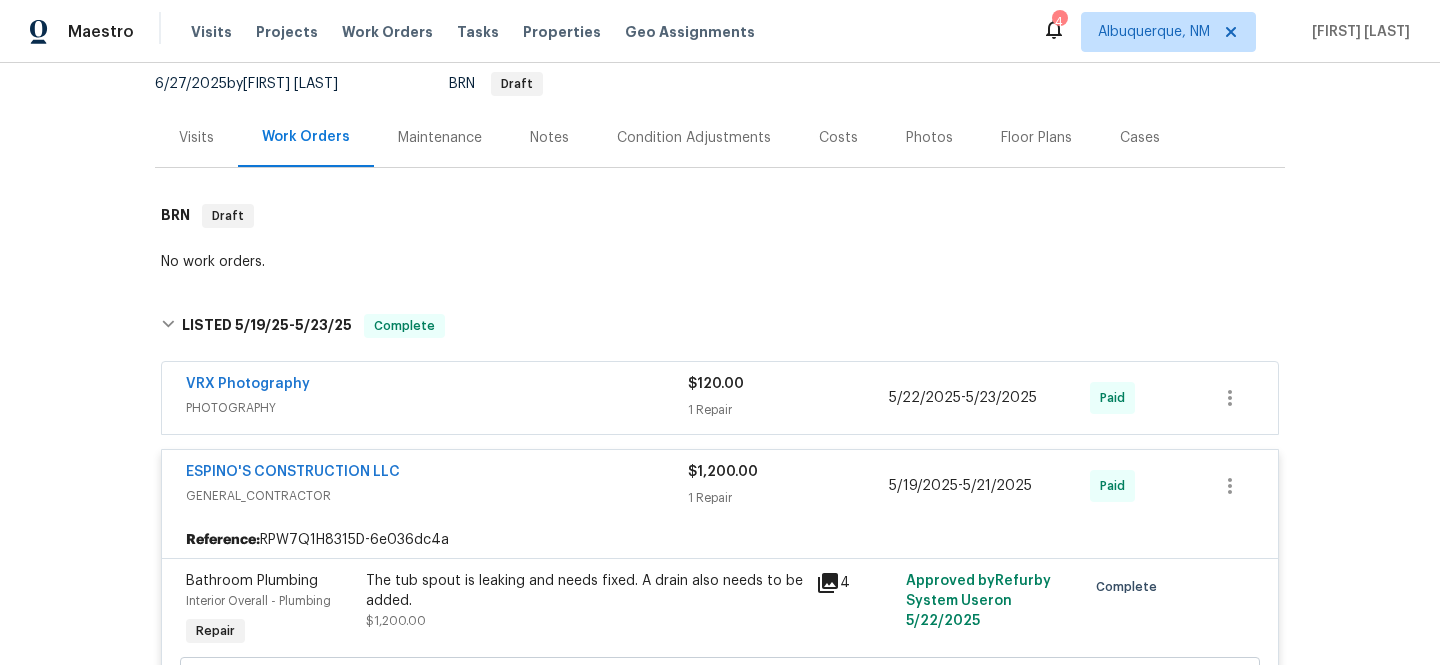 click on "VRX Photography PHOTOGRAPHY $[PRICE] 1 Repair 5/22/[YEAR]  -  5/23/[YEAR] Paid" at bounding box center (720, 398) 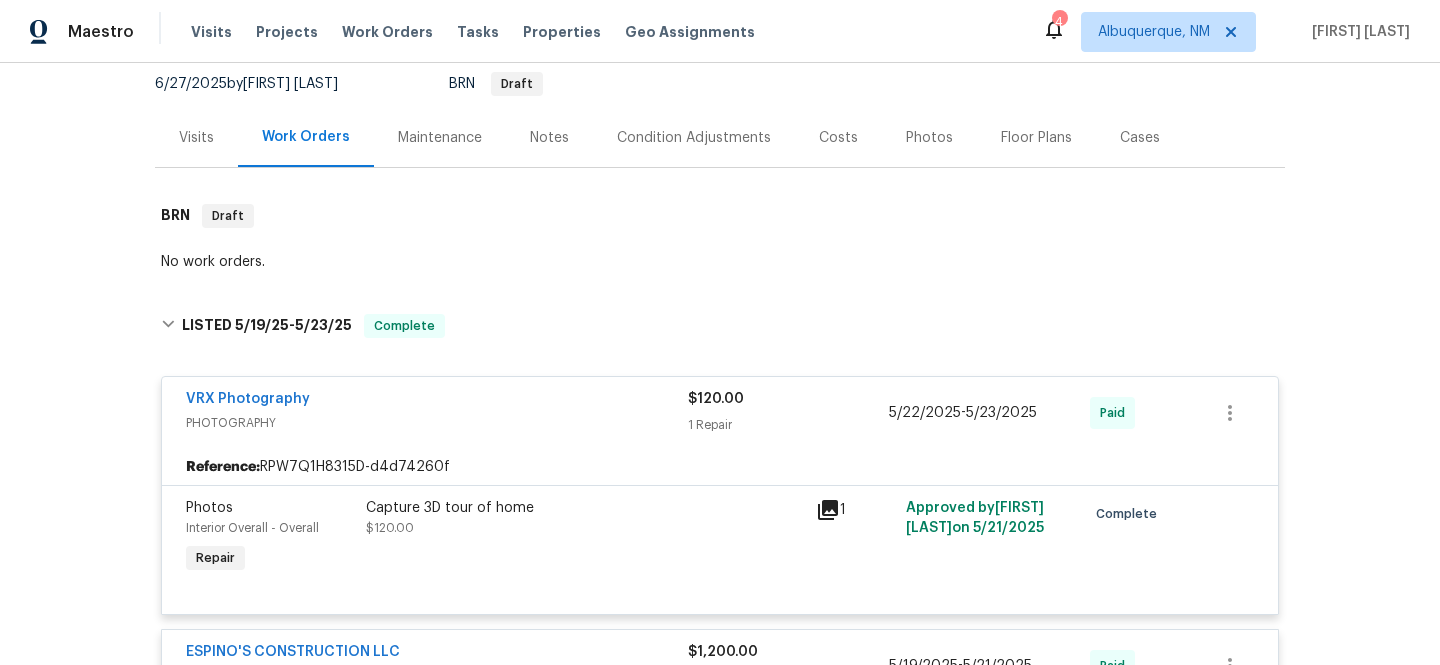 click on "1 Repair" at bounding box center [788, 425] 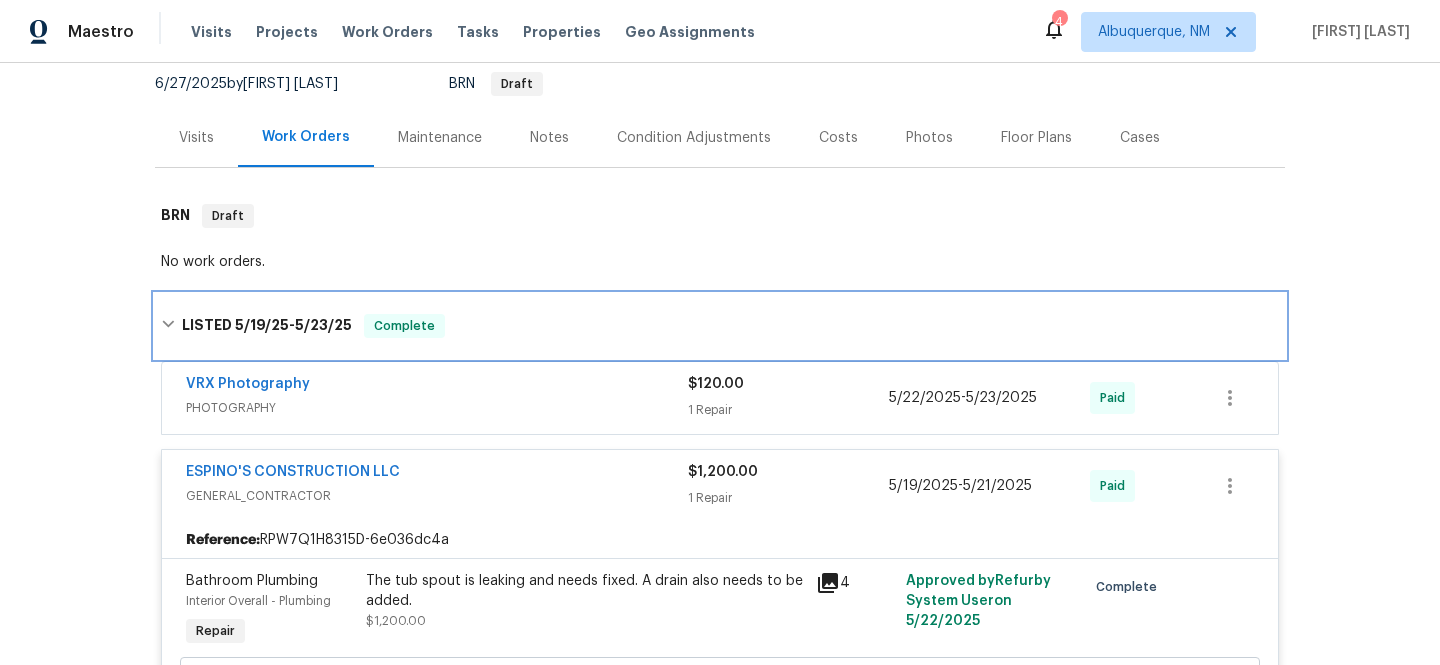 click on "5/19/25" at bounding box center [262, 325] 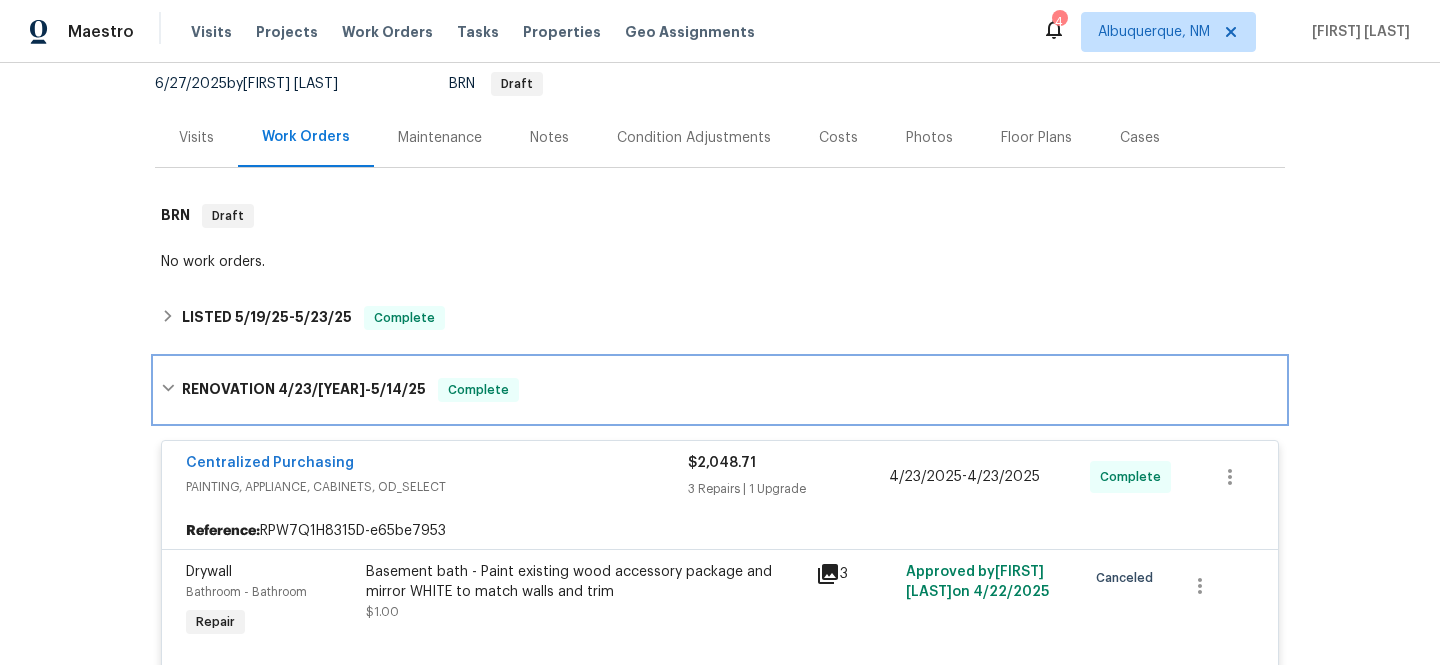 click on "RENOVATION   4/23/[YEAR]  -  5/14/[YEAR]" at bounding box center (304, 390) 